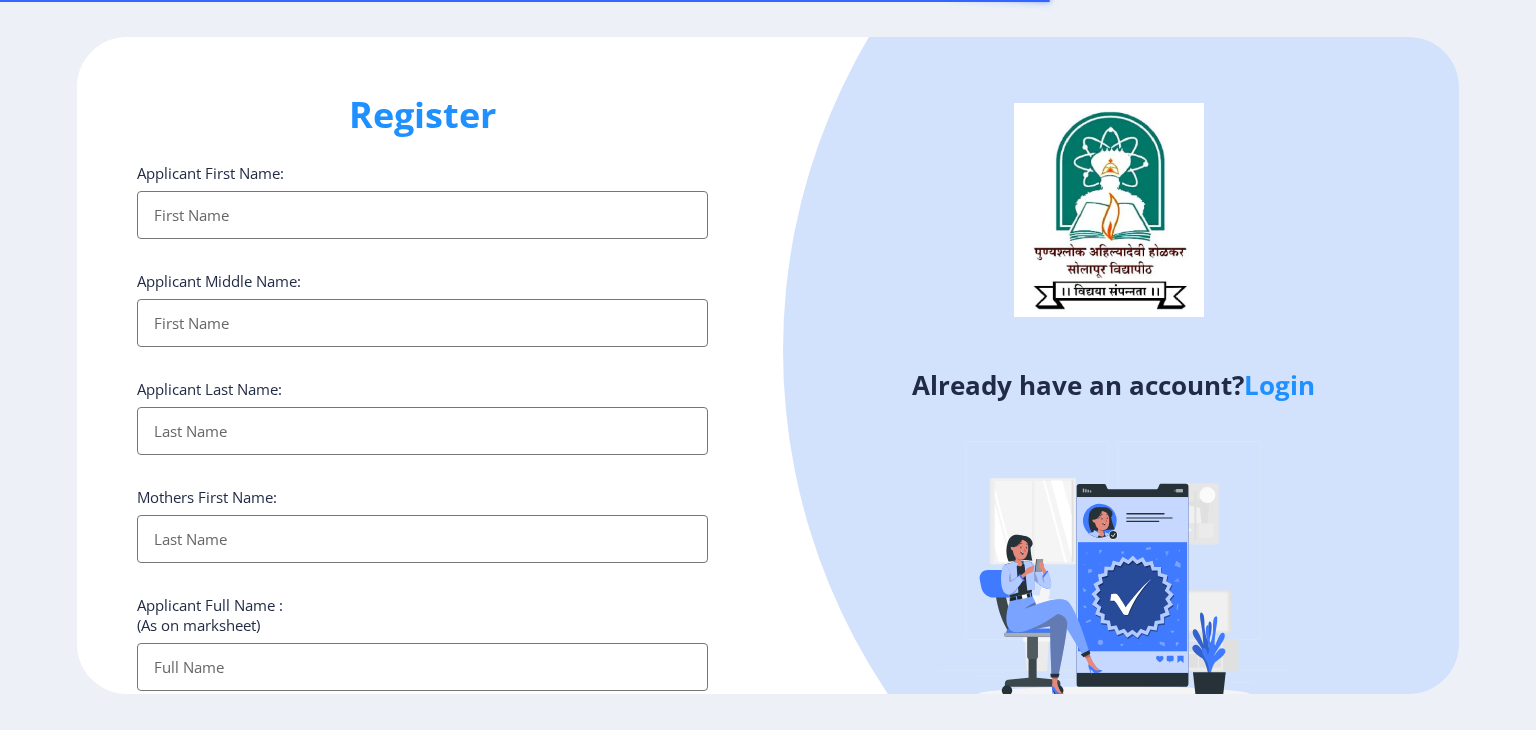 select 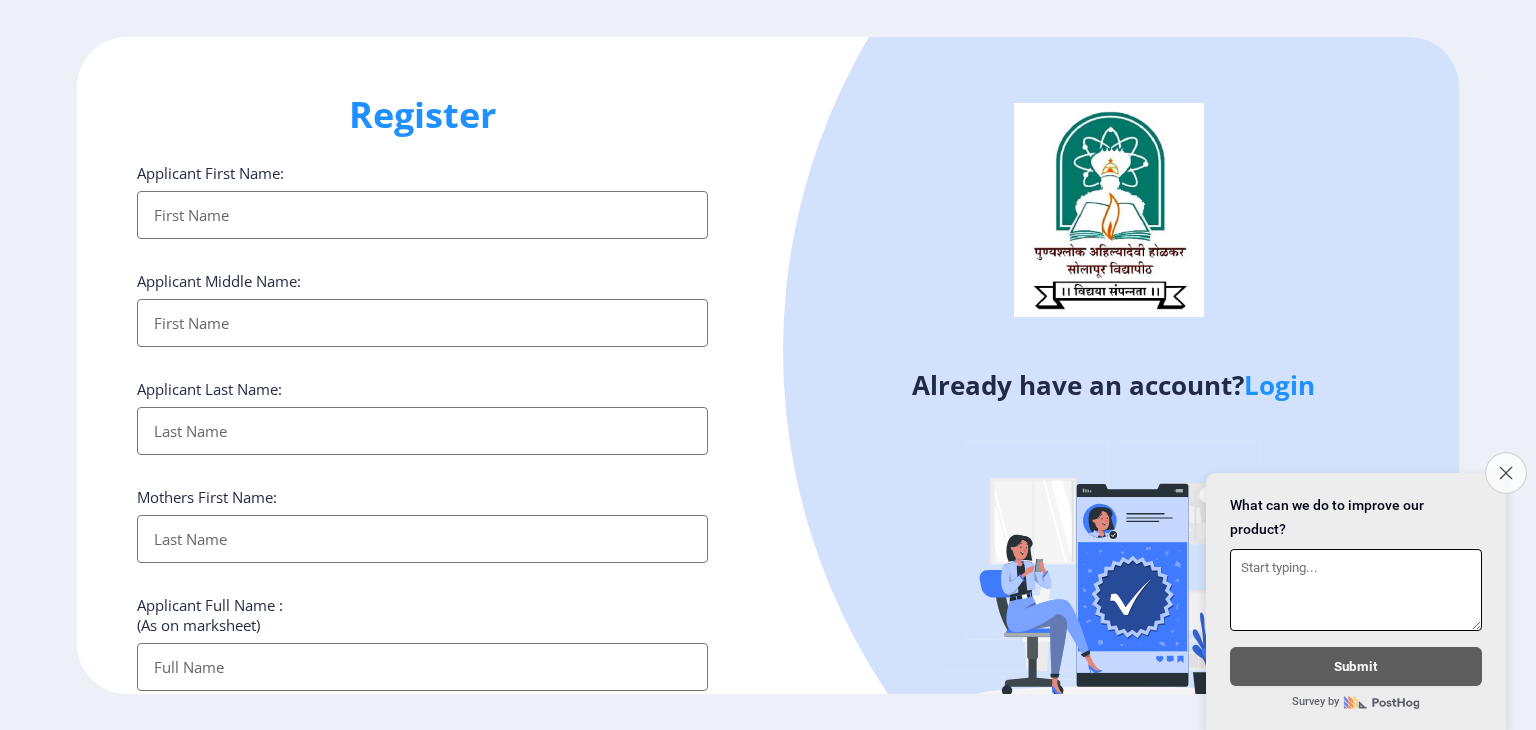click on "Close survey" at bounding box center (1506, 473) 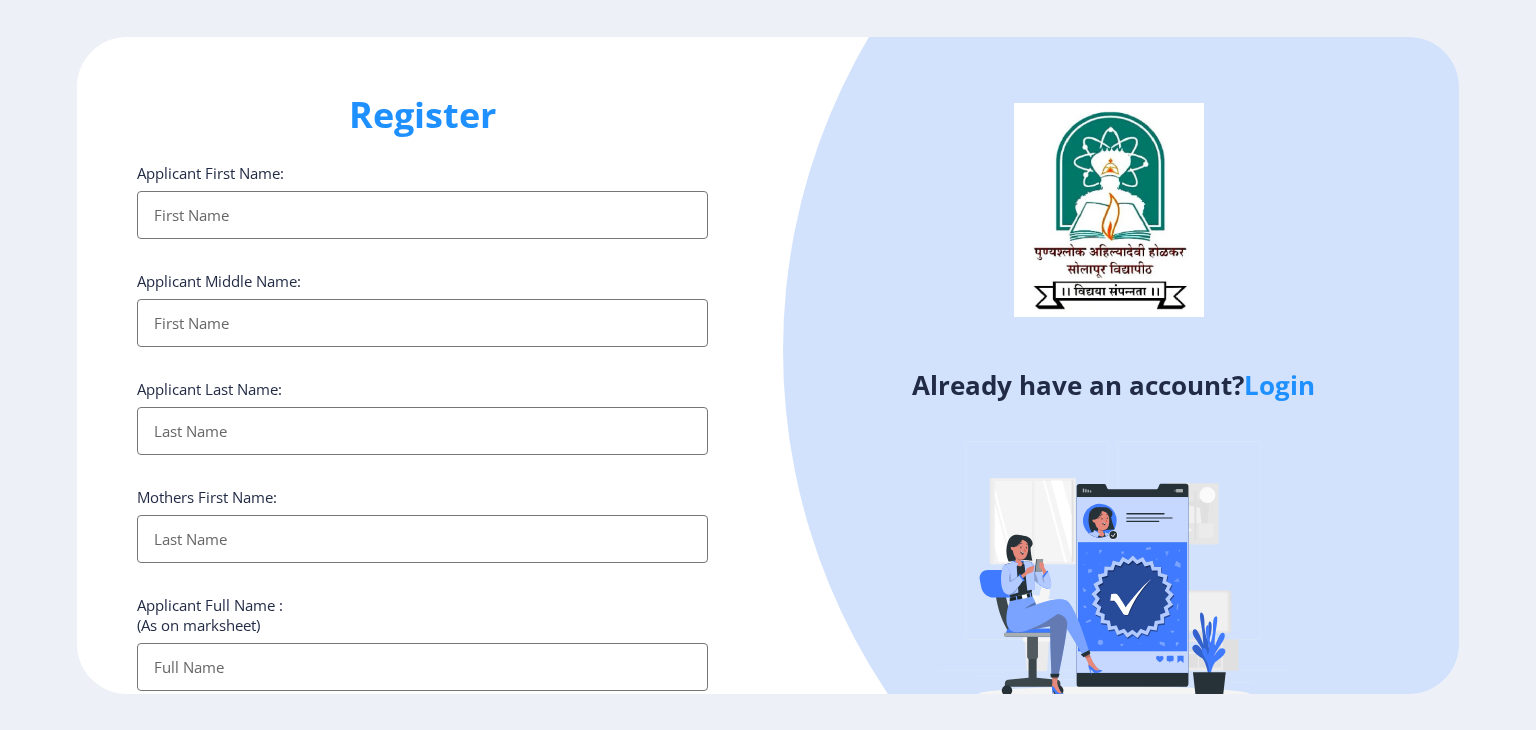 click on "Applicant First Name:" at bounding box center [422, 215] 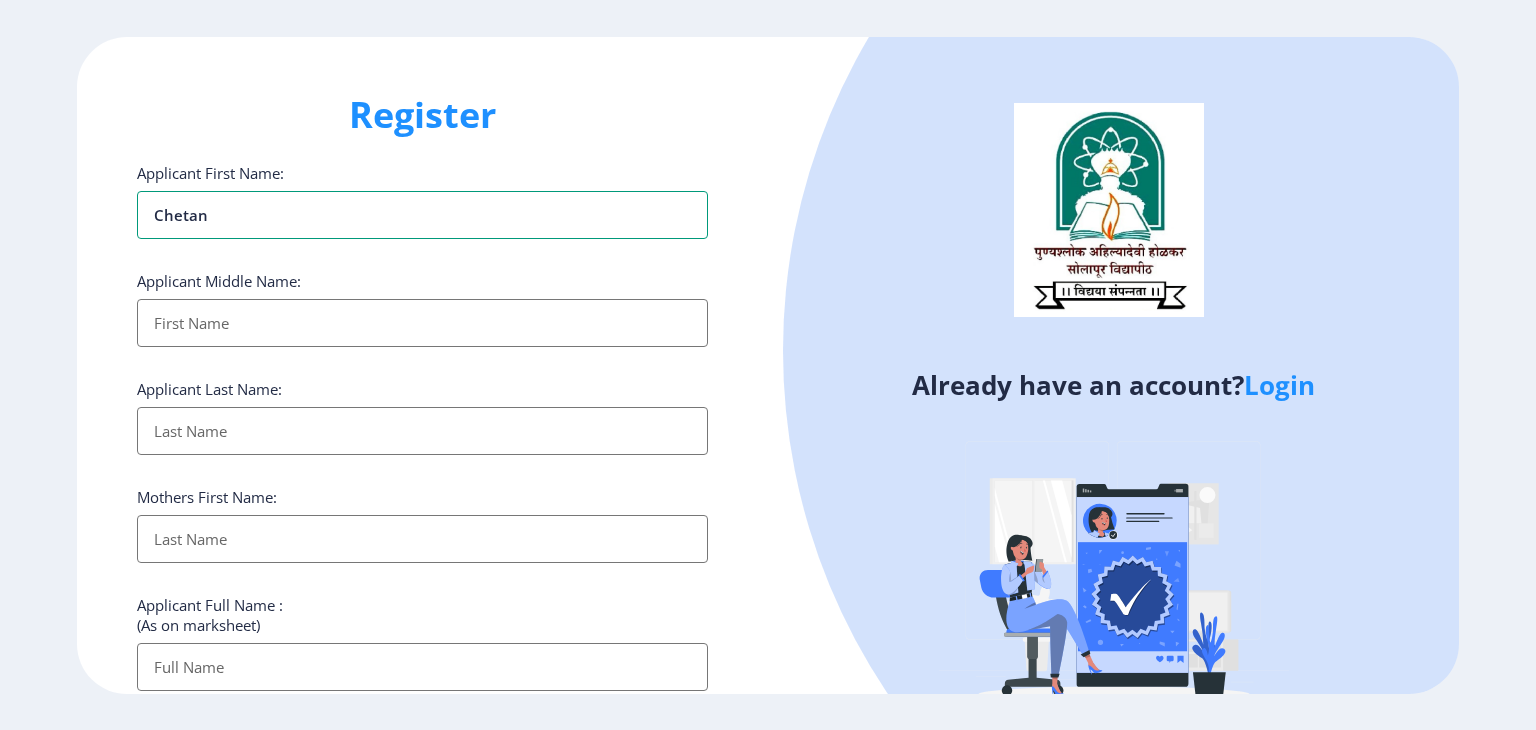 type on "chetan" 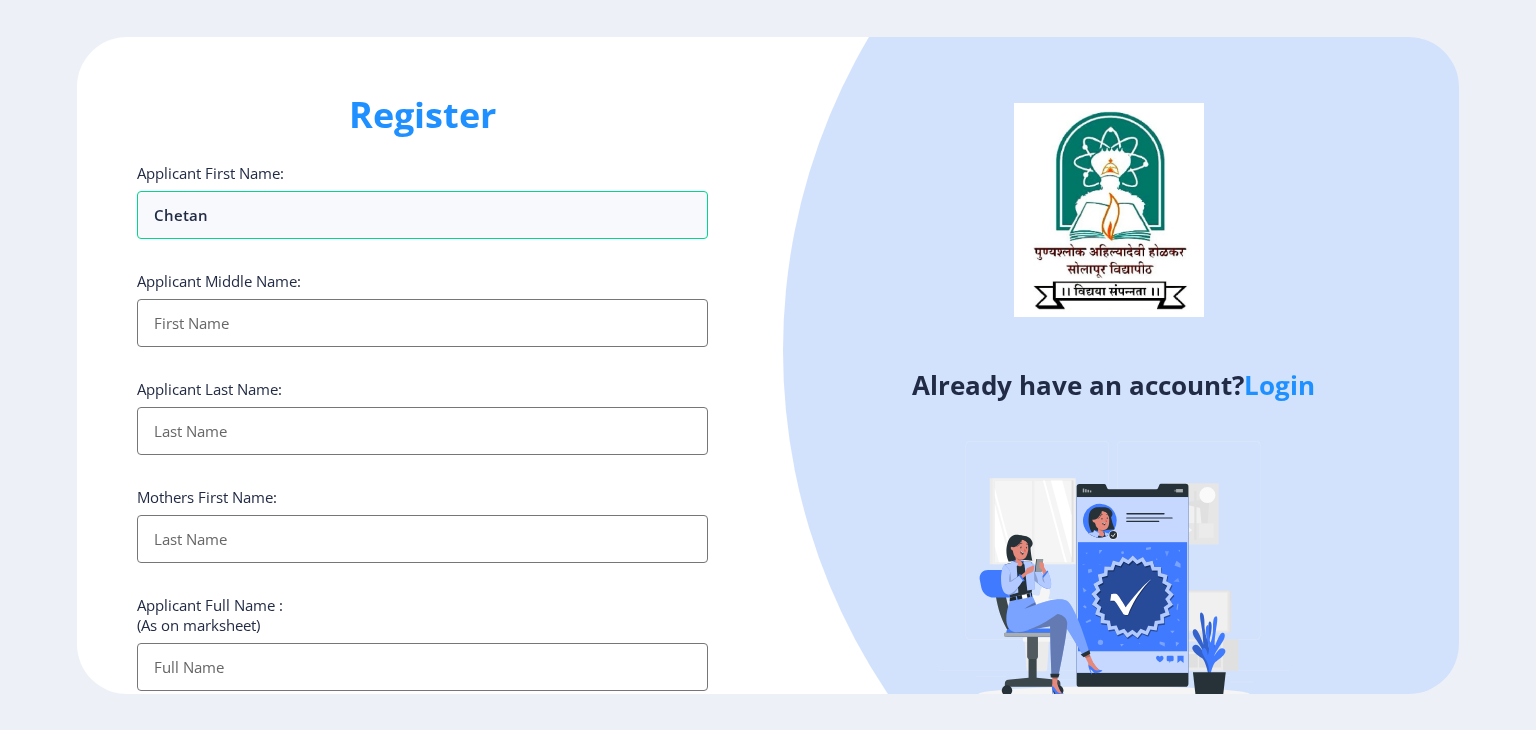 click on "Applicant First Name:" at bounding box center [422, 323] 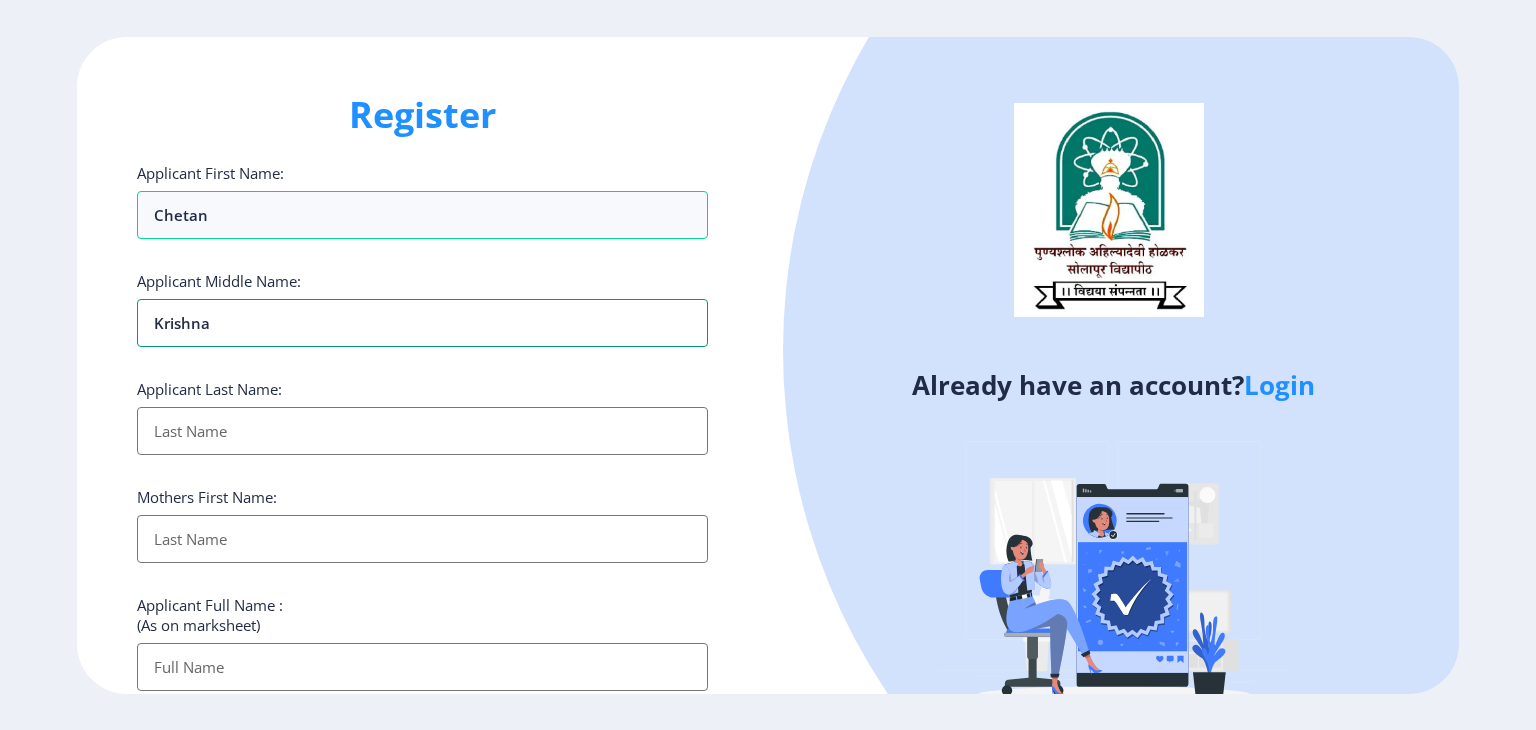 type on "krishna" 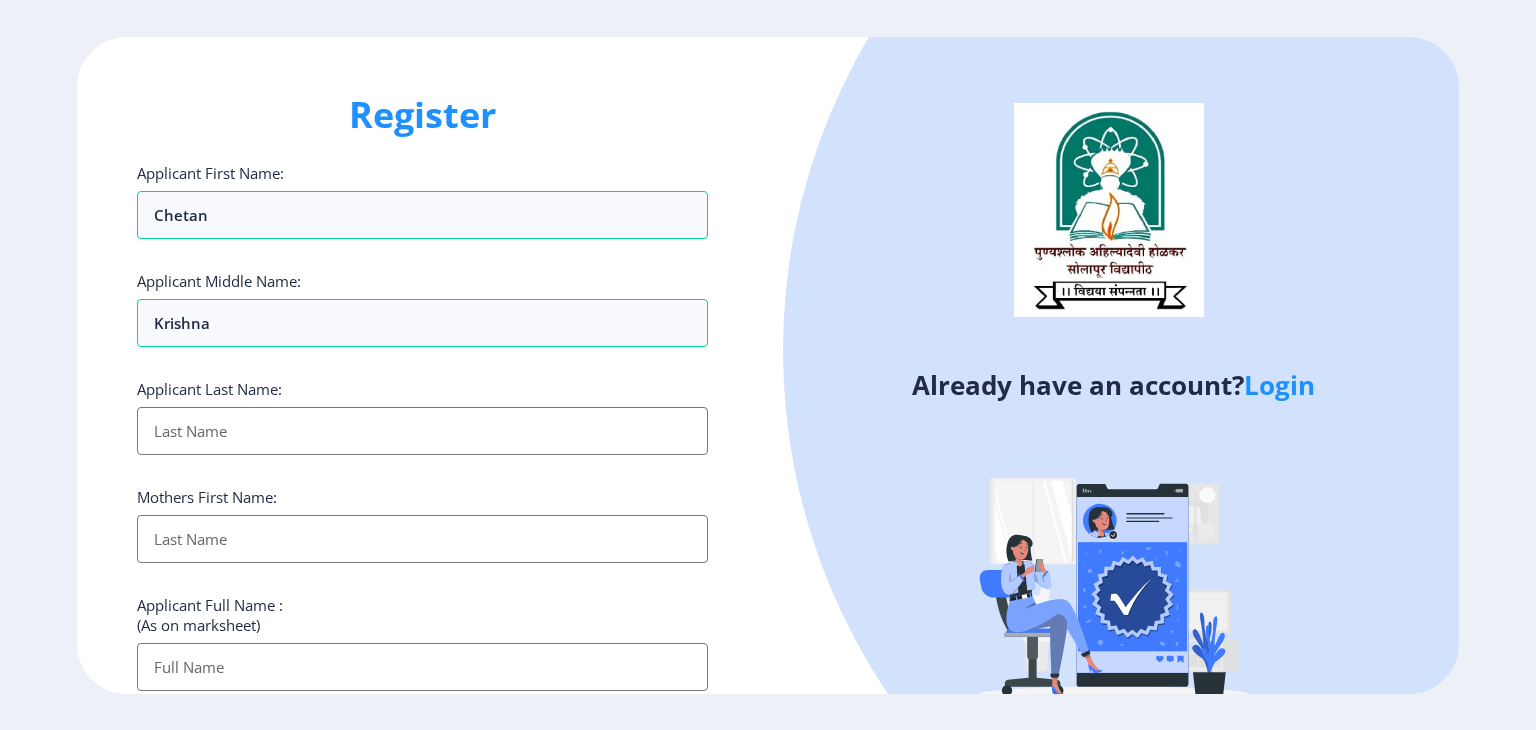 click on "Applicant First Name:" at bounding box center (422, 431) 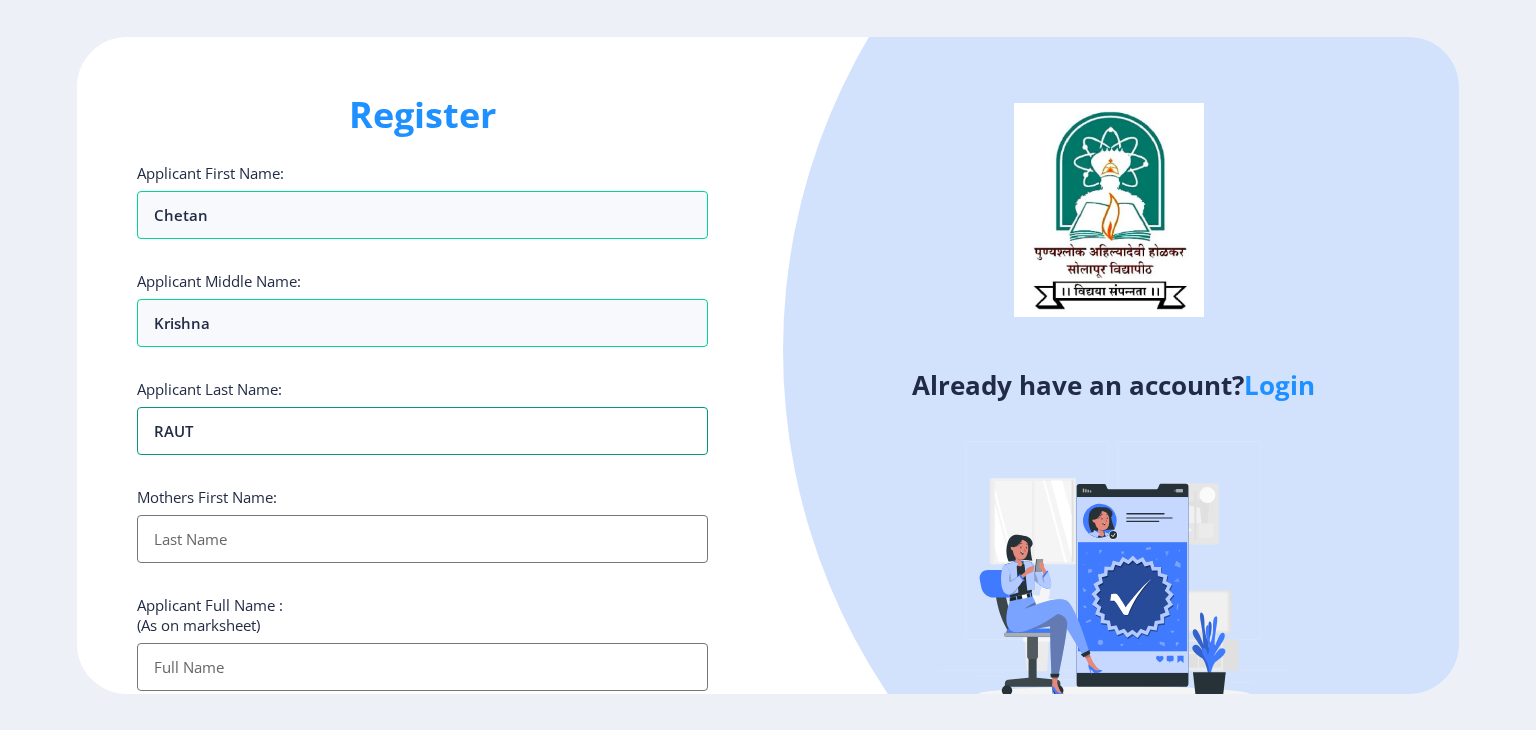 type on "RAUT" 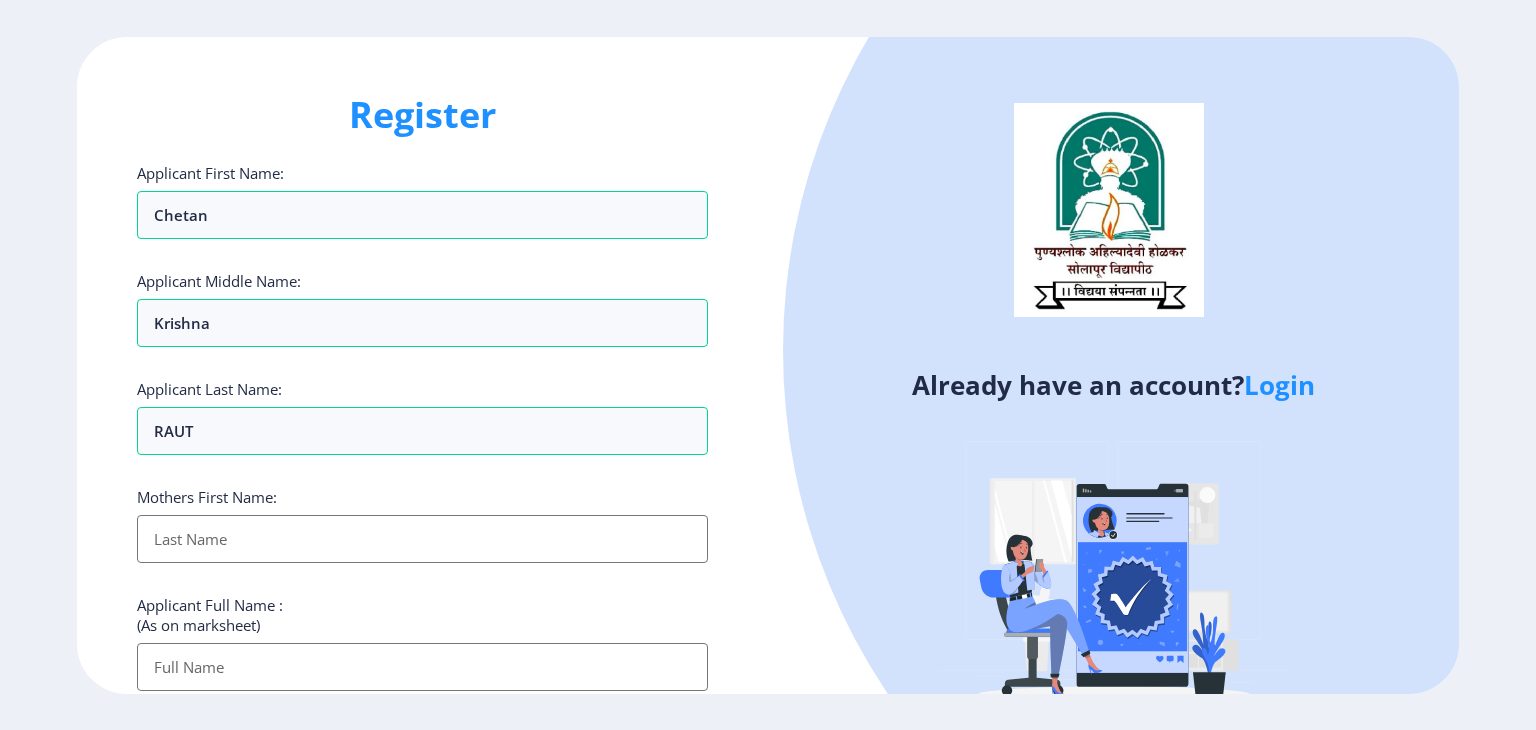 click on "Applicant First Name:" at bounding box center [422, 539] 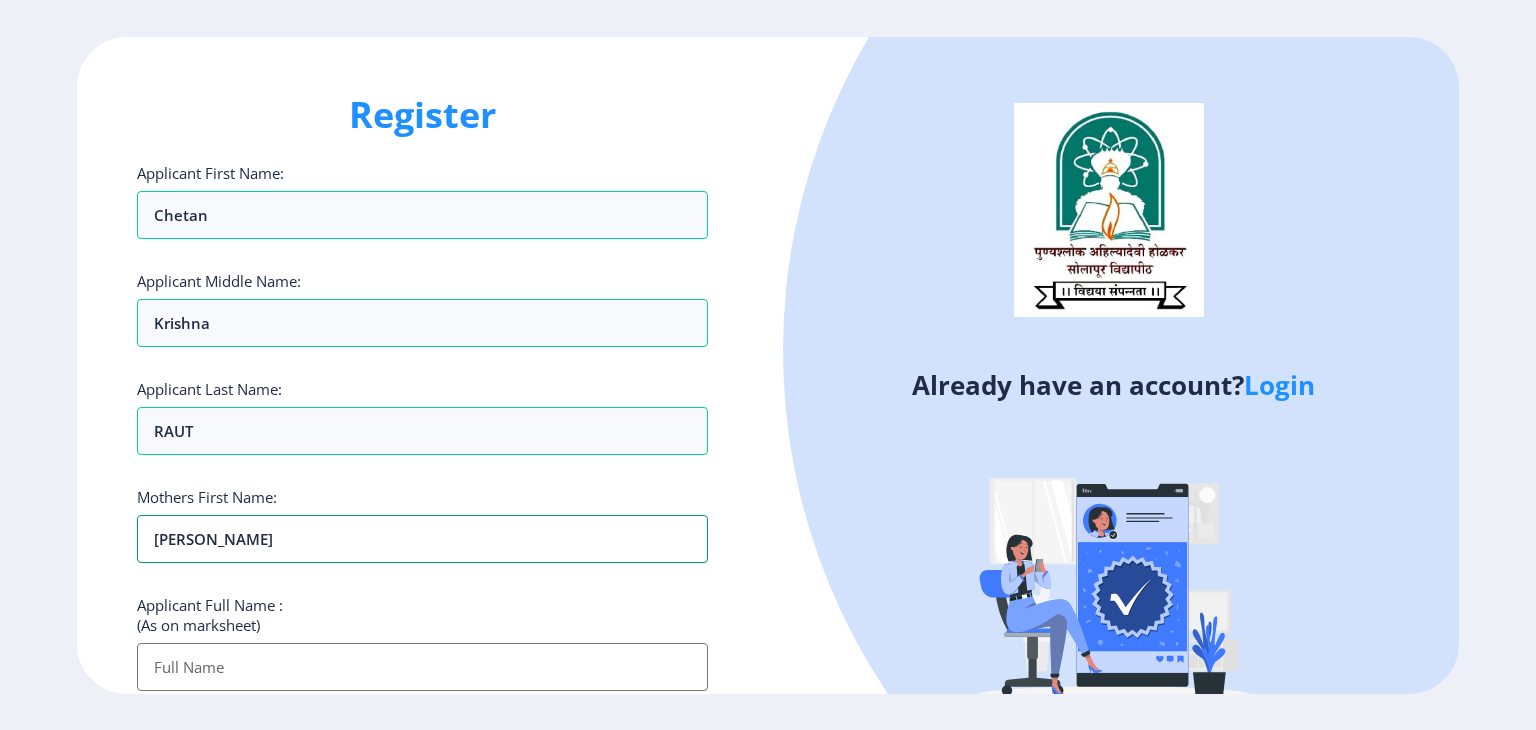type on "[PERSON_NAME]" 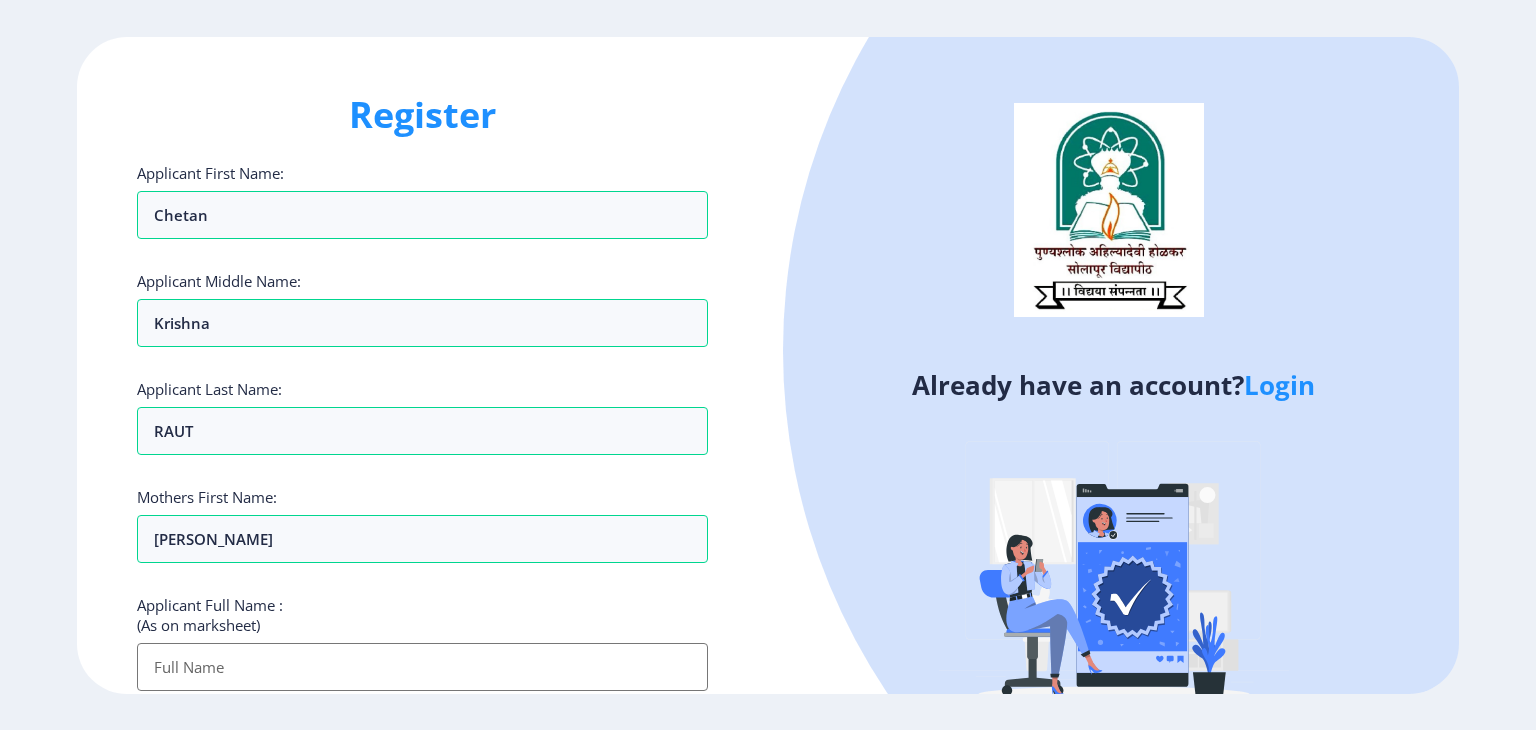 click on "Applicant First Name:" at bounding box center [422, 667] 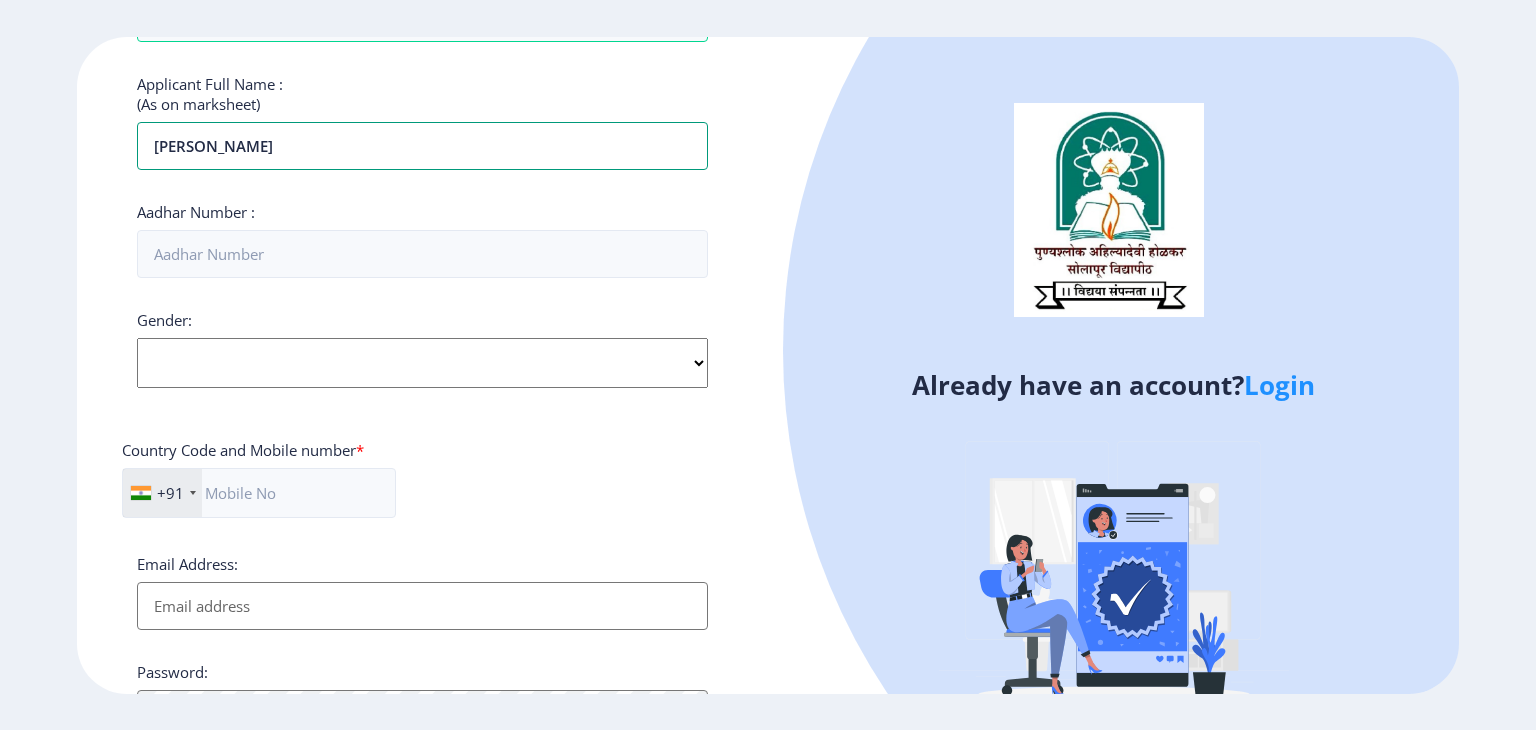 scroll, scrollTop: 574, scrollLeft: 0, axis: vertical 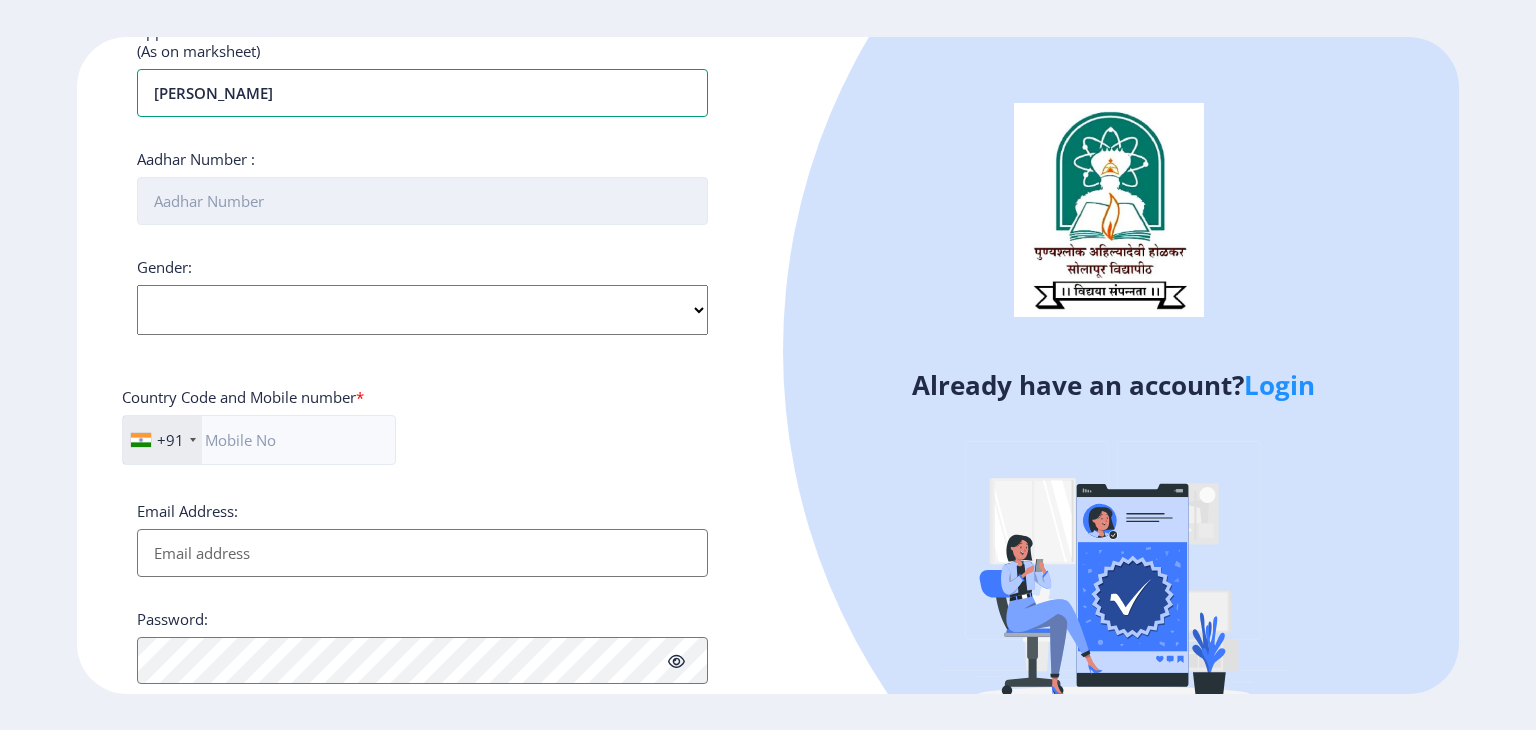 type on "[PERSON_NAME]" 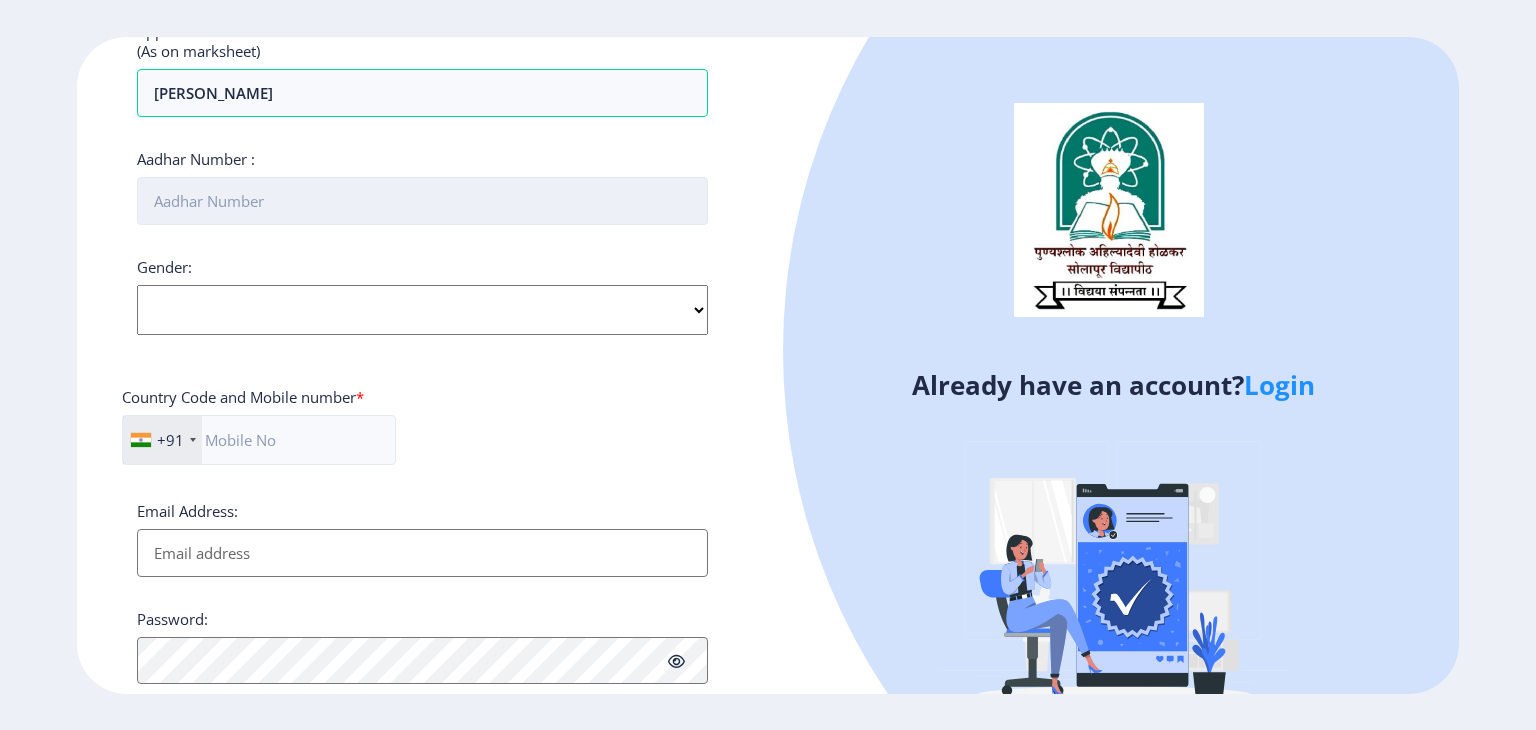 click on "Aadhar Number :" at bounding box center (422, 201) 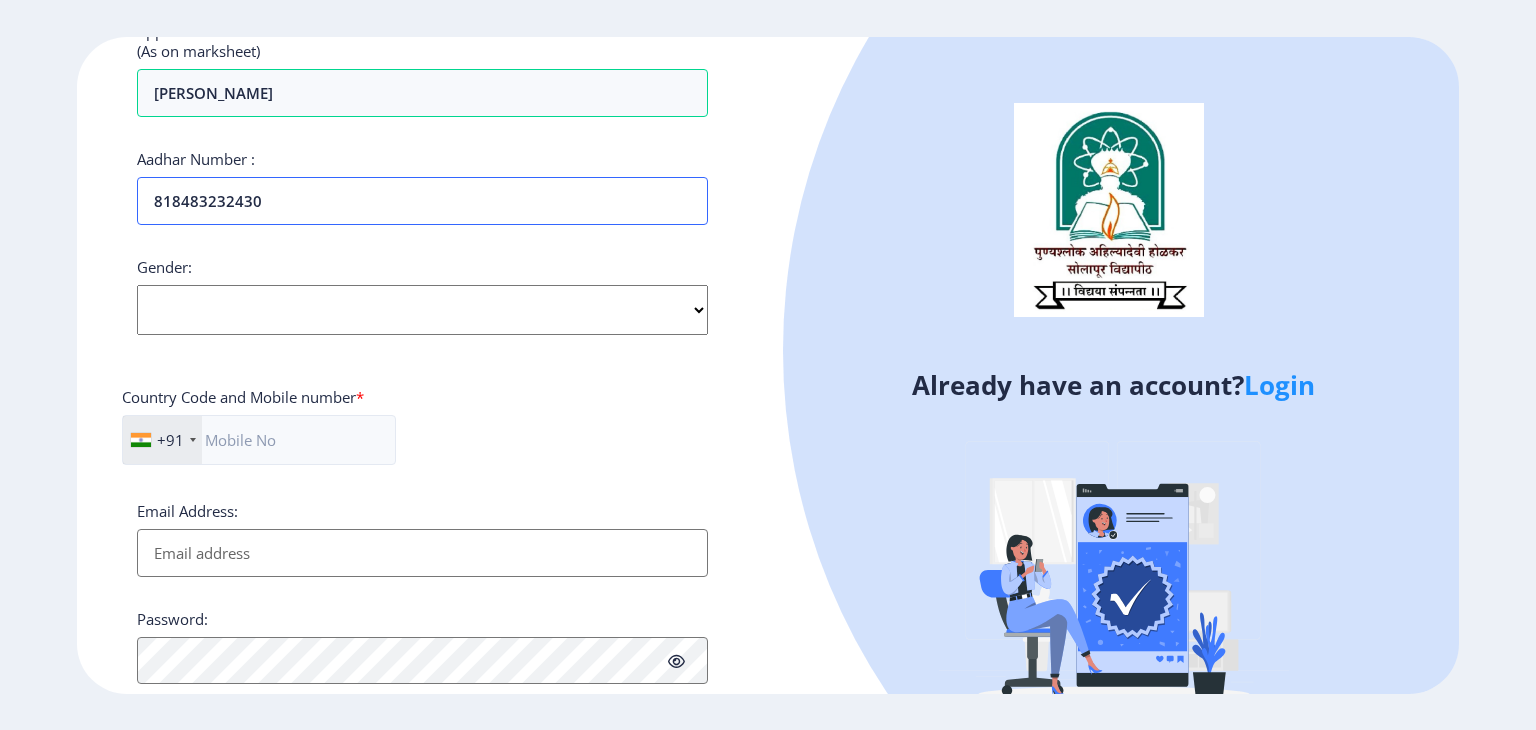 type on "818483232430" 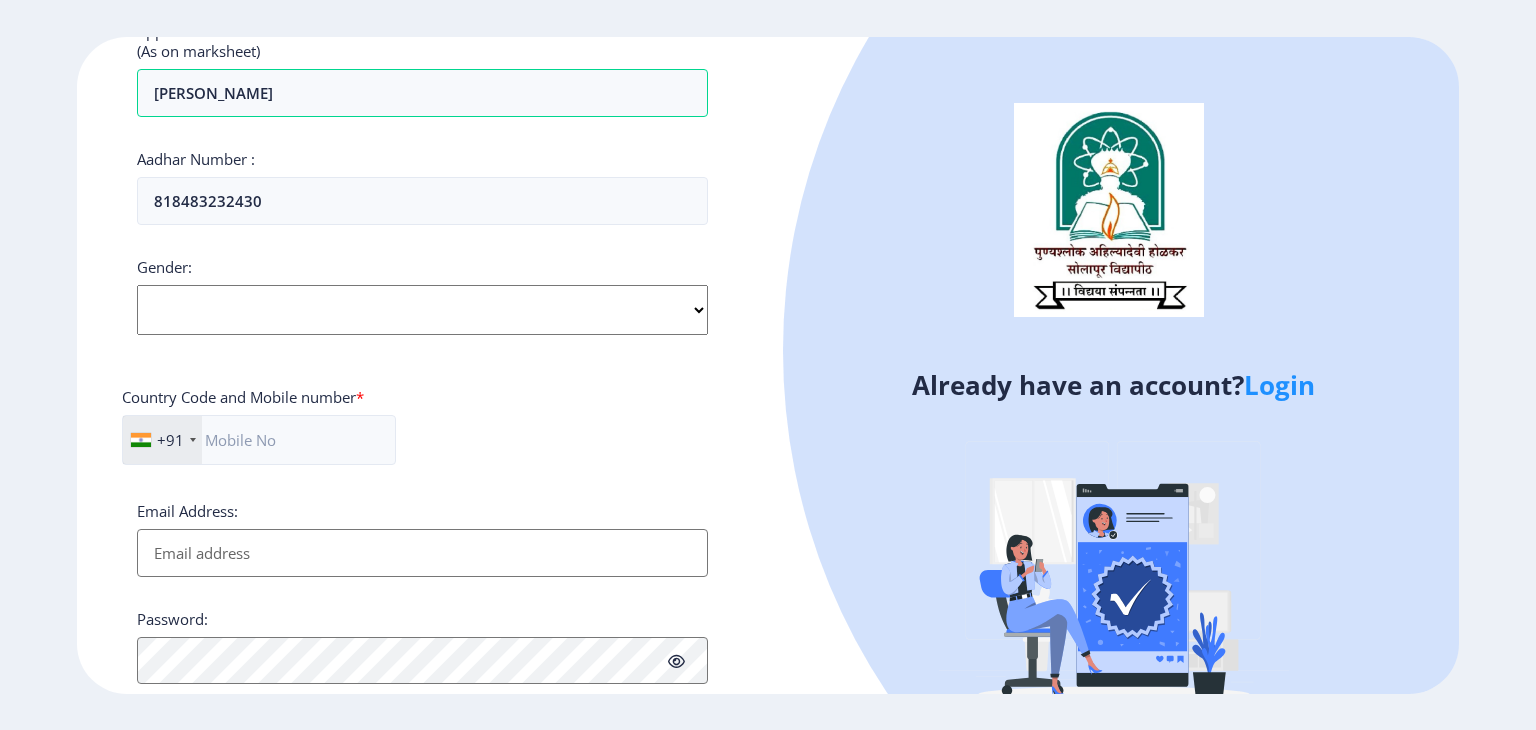 click on "Select Gender [DEMOGRAPHIC_DATA] [DEMOGRAPHIC_DATA] Other" 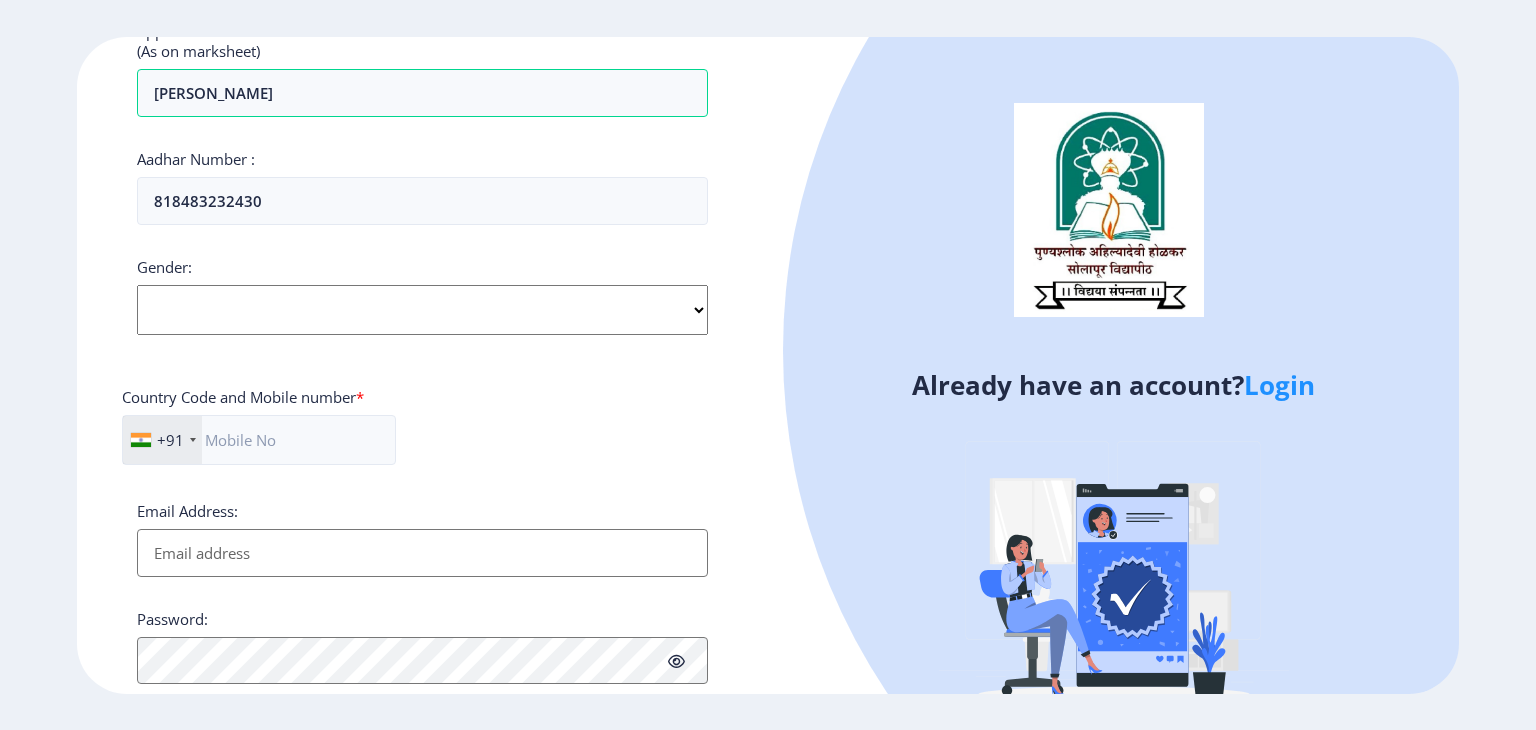 select on "[DEMOGRAPHIC_DATA]" 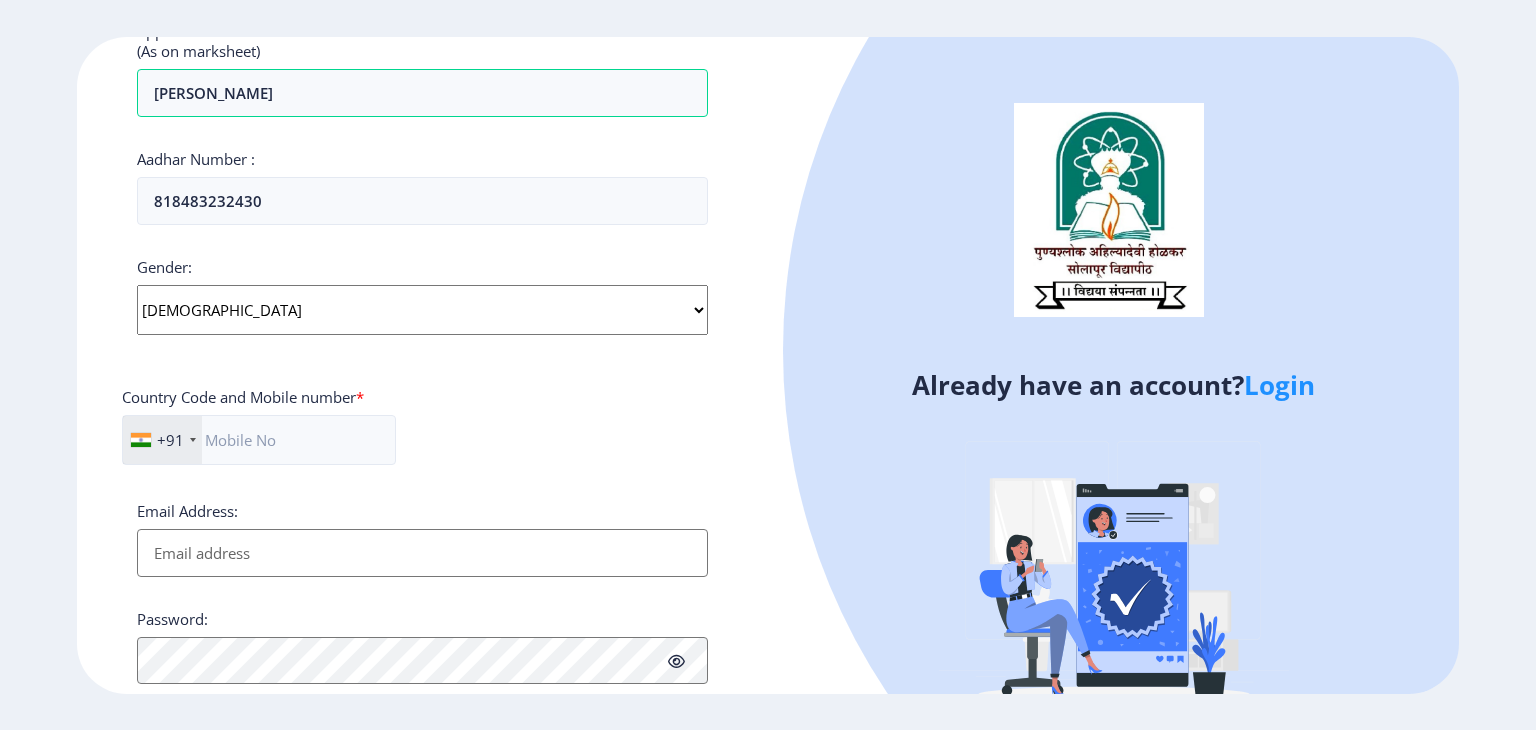 click on "Select Gender [DEMOGRAPHIC_DATA] [DEMOGRAPHIC_DATA] Other" 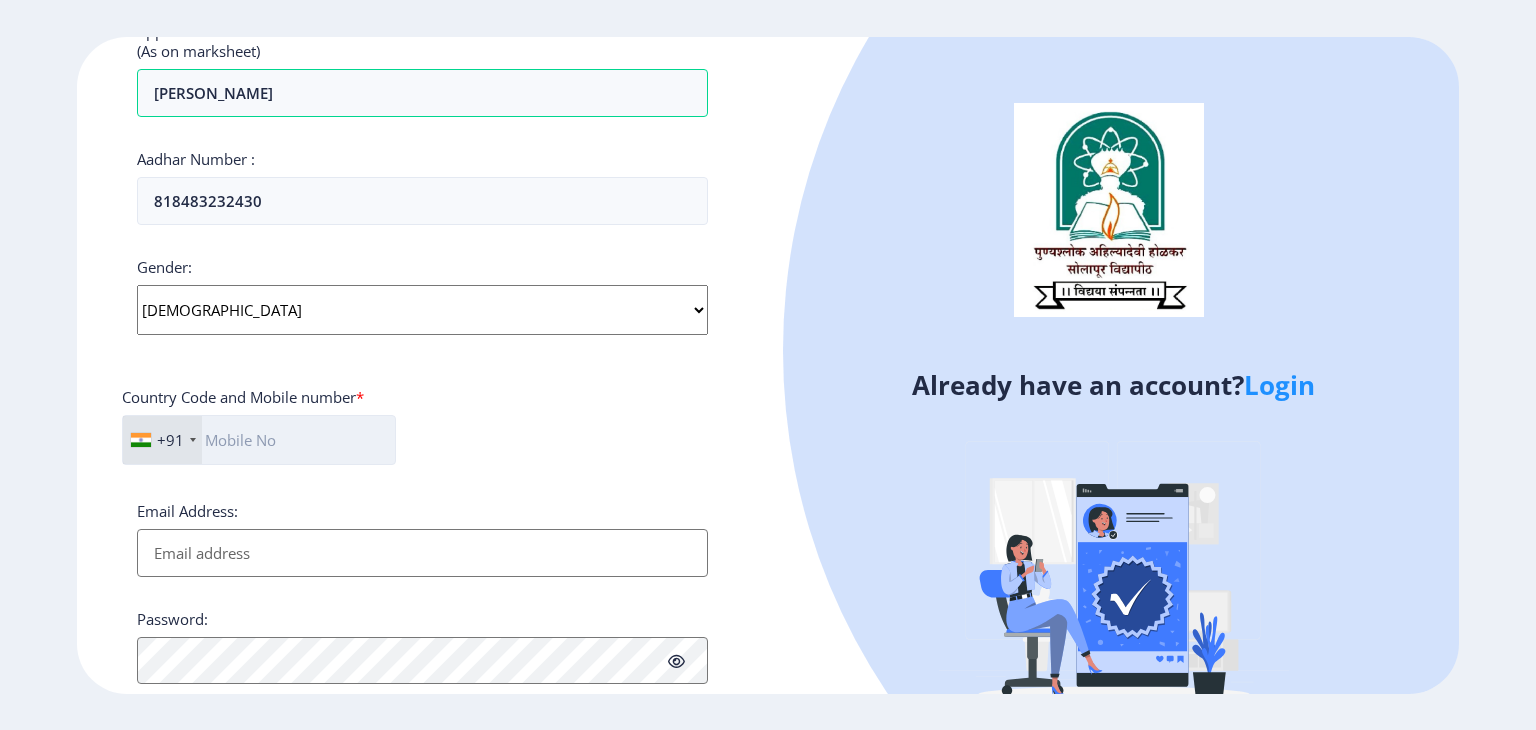 click 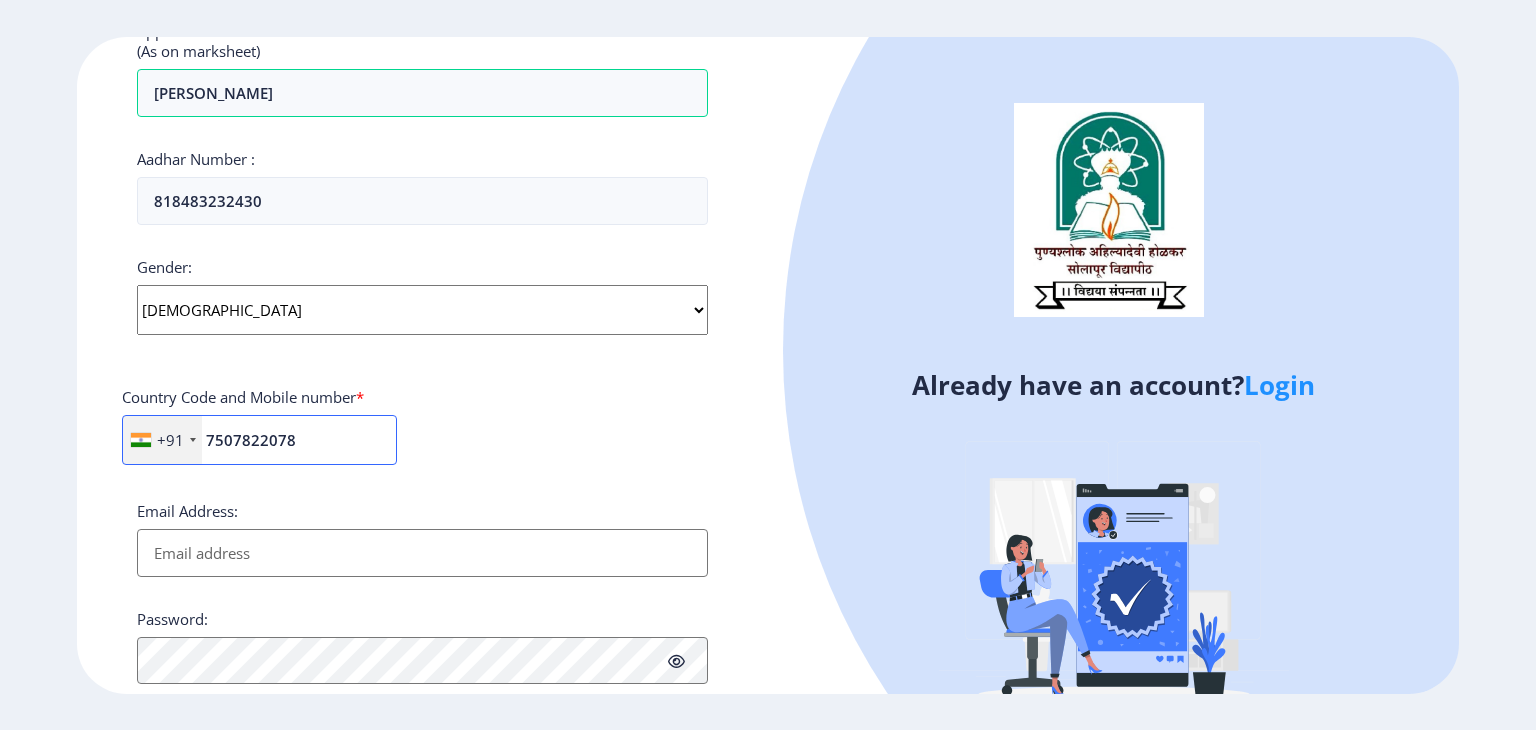 type on "7507822078" 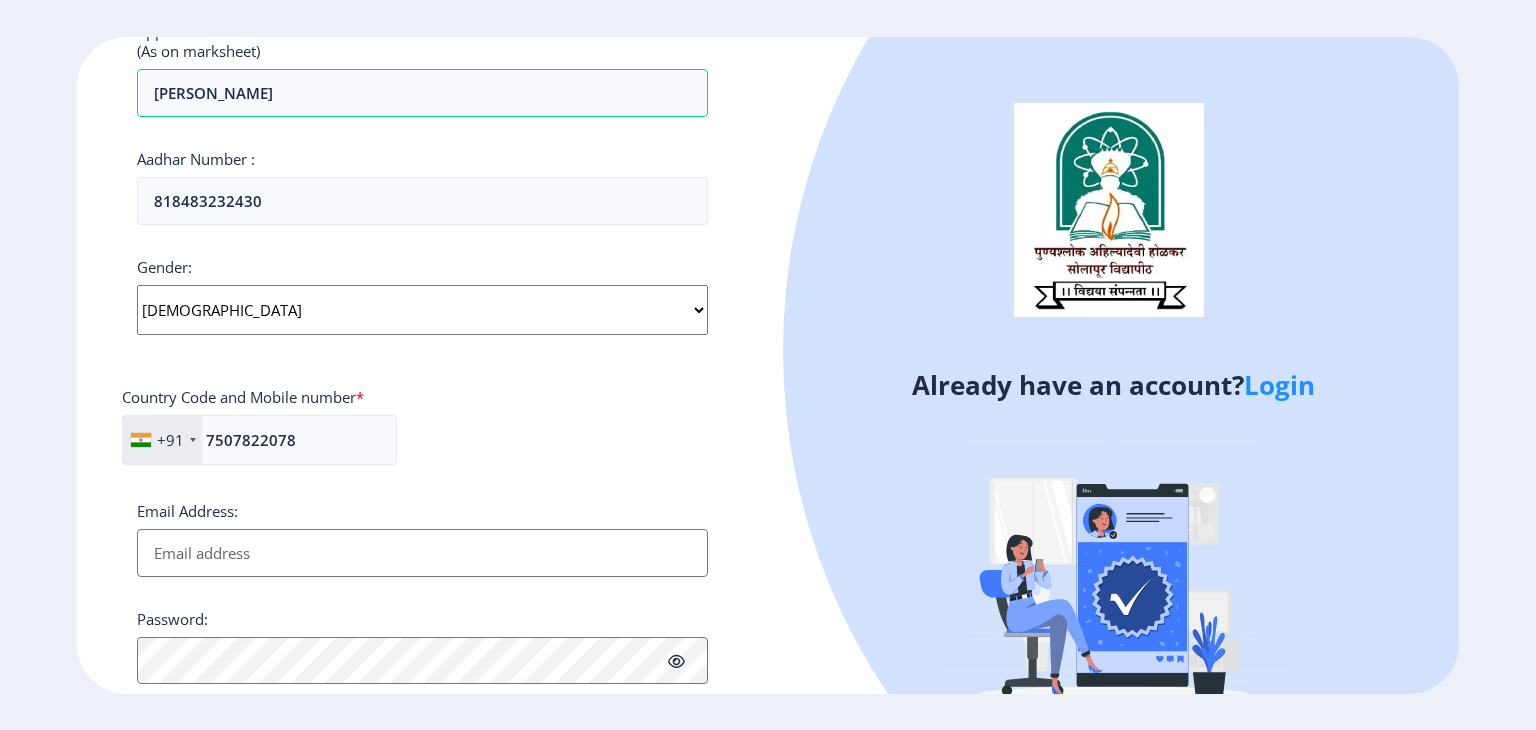 click on "Email Address:" at bounding box center (422, 553) 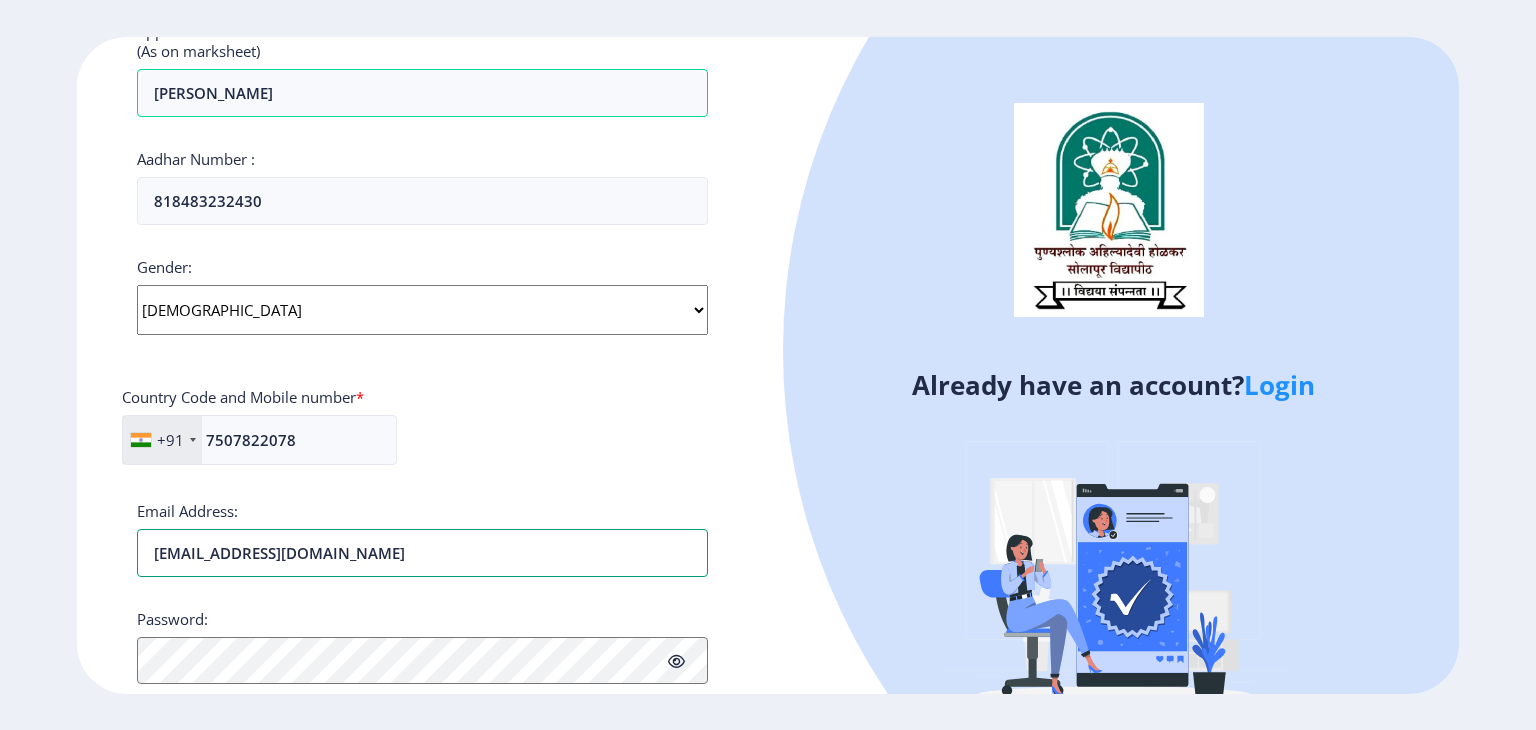 type on "[EMAIL_ADDRESS][DOMAIN_NAME]" 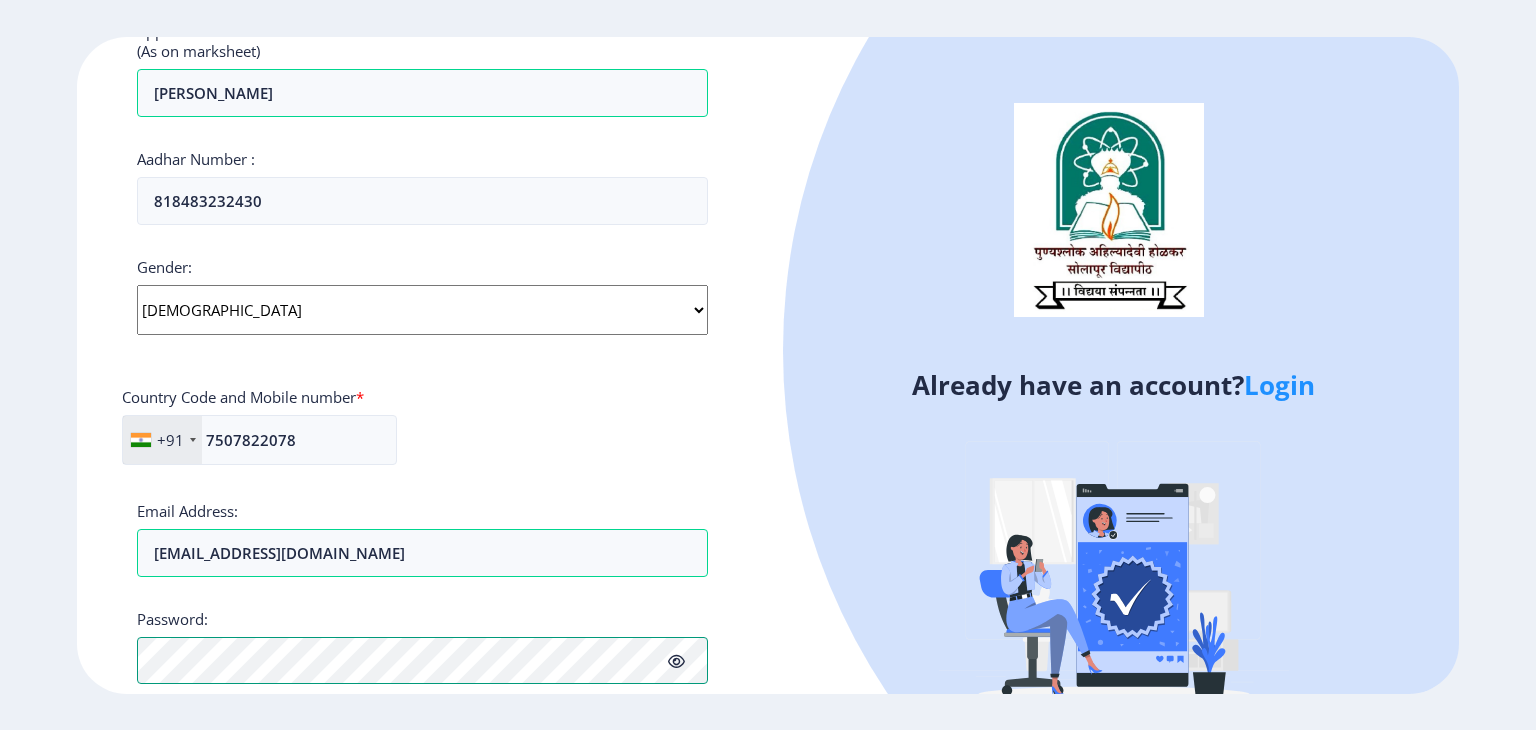 scroll, scrollTop: 756, scrollLeft: 0, axis: vertical 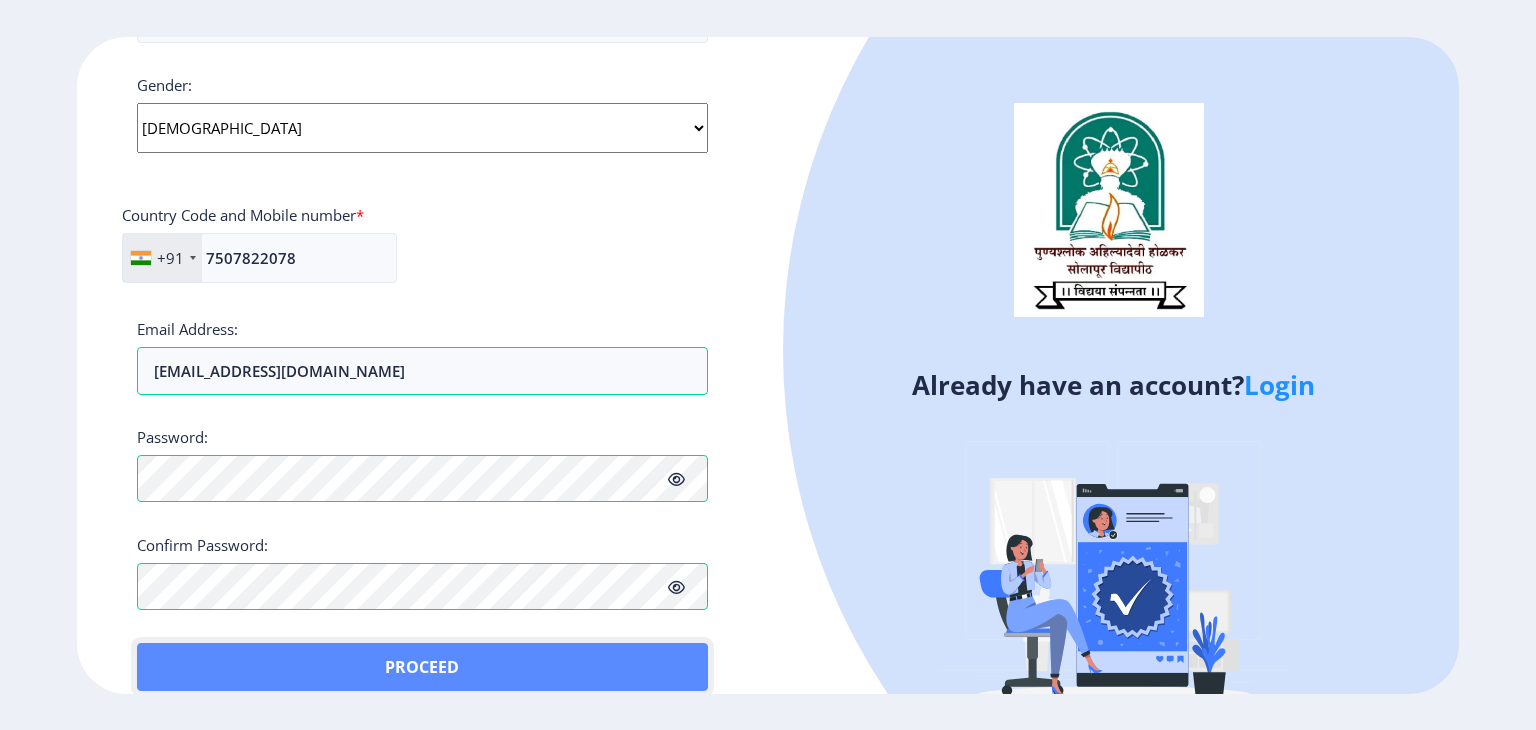 click on "Proceed" 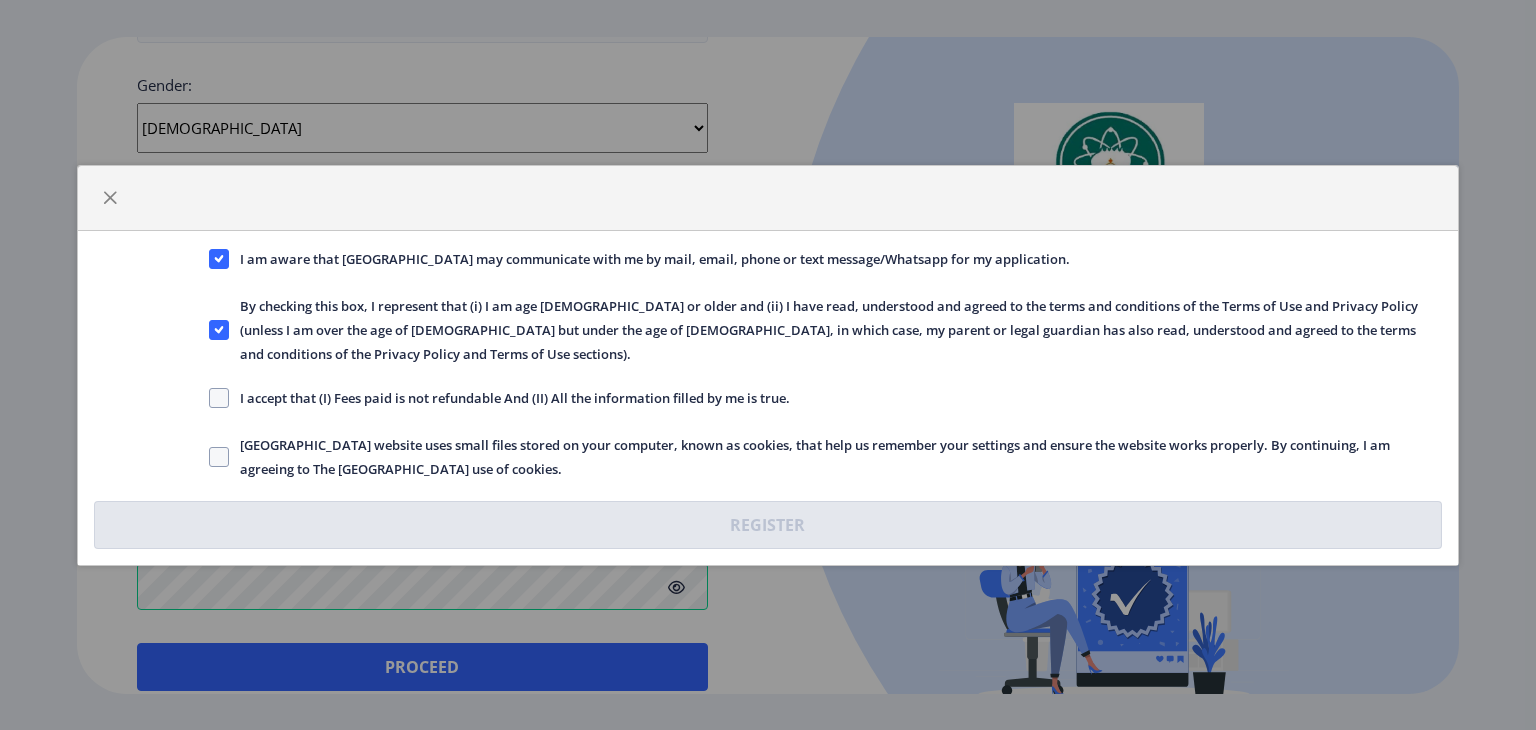 click on "I accept that (I) Fees paid is not refundable And (II) All the information filled by me is true." 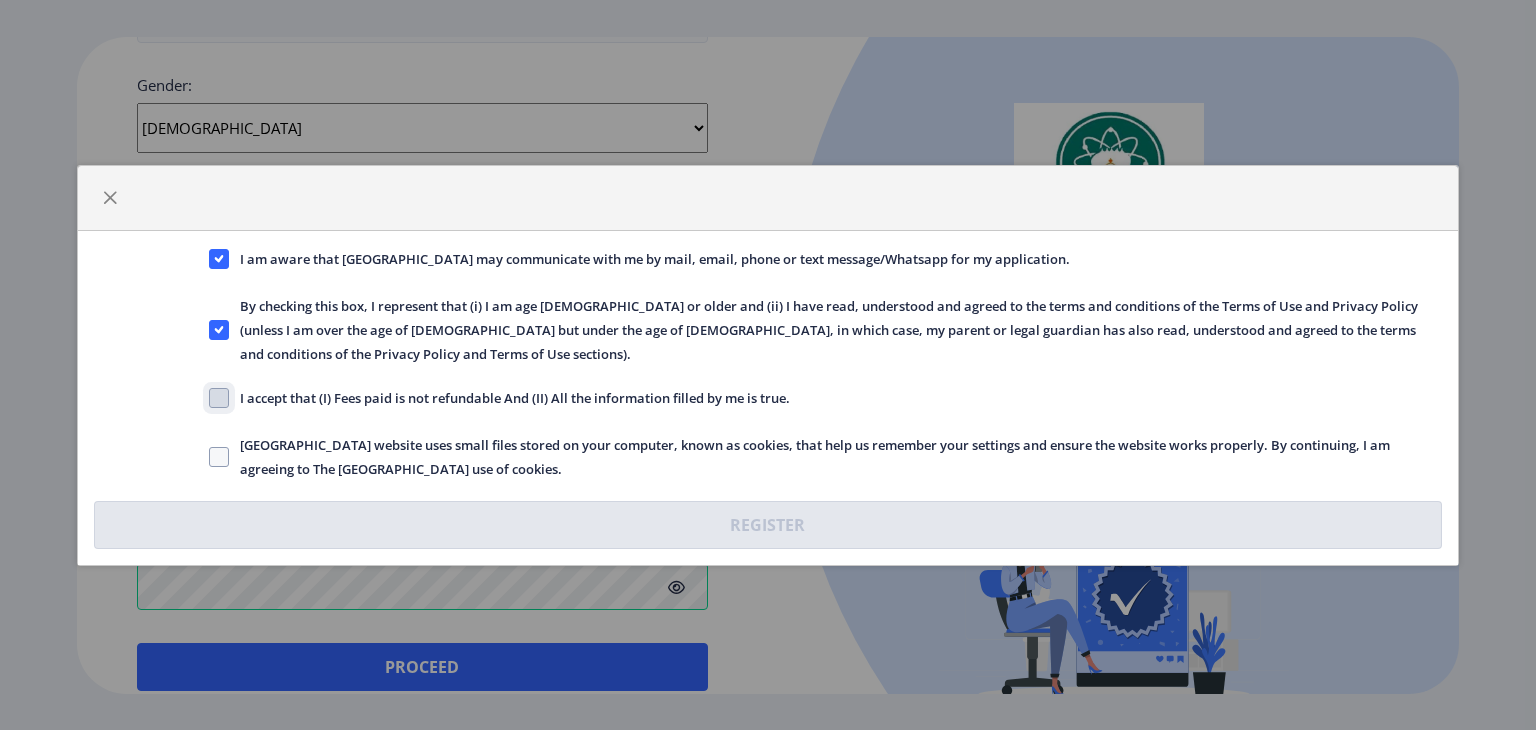 click on "I accept that (I) Fees paid is not refundable And (II) All the information filled by me is true." 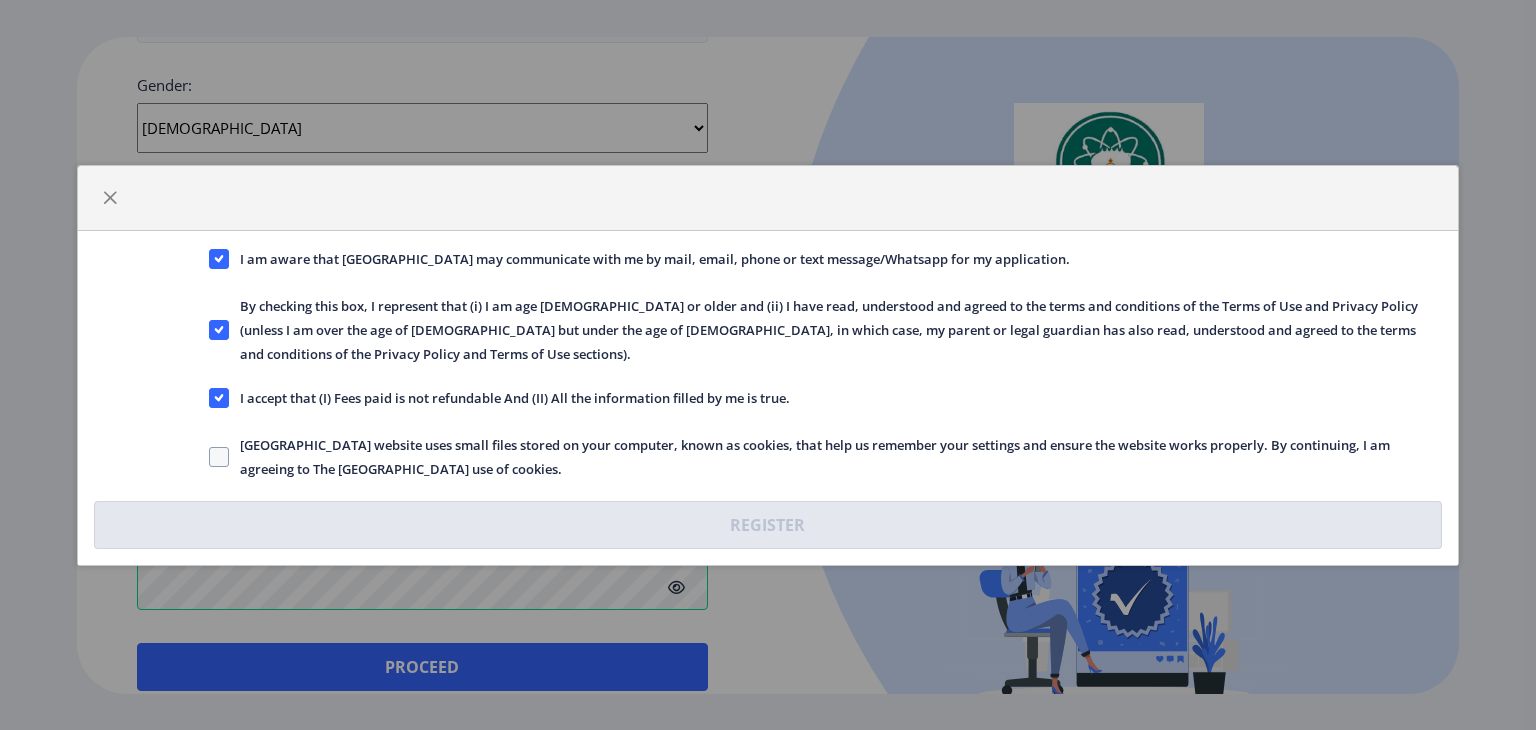 click on "[GEOGRAPHIC_DATA] website uses small files stored on your computer, known as cookies, that help us remember your settings and ensure the website works properly. By continuing, I am agreeing to The [GEOGRAPHIC_DATA] use of cookies." 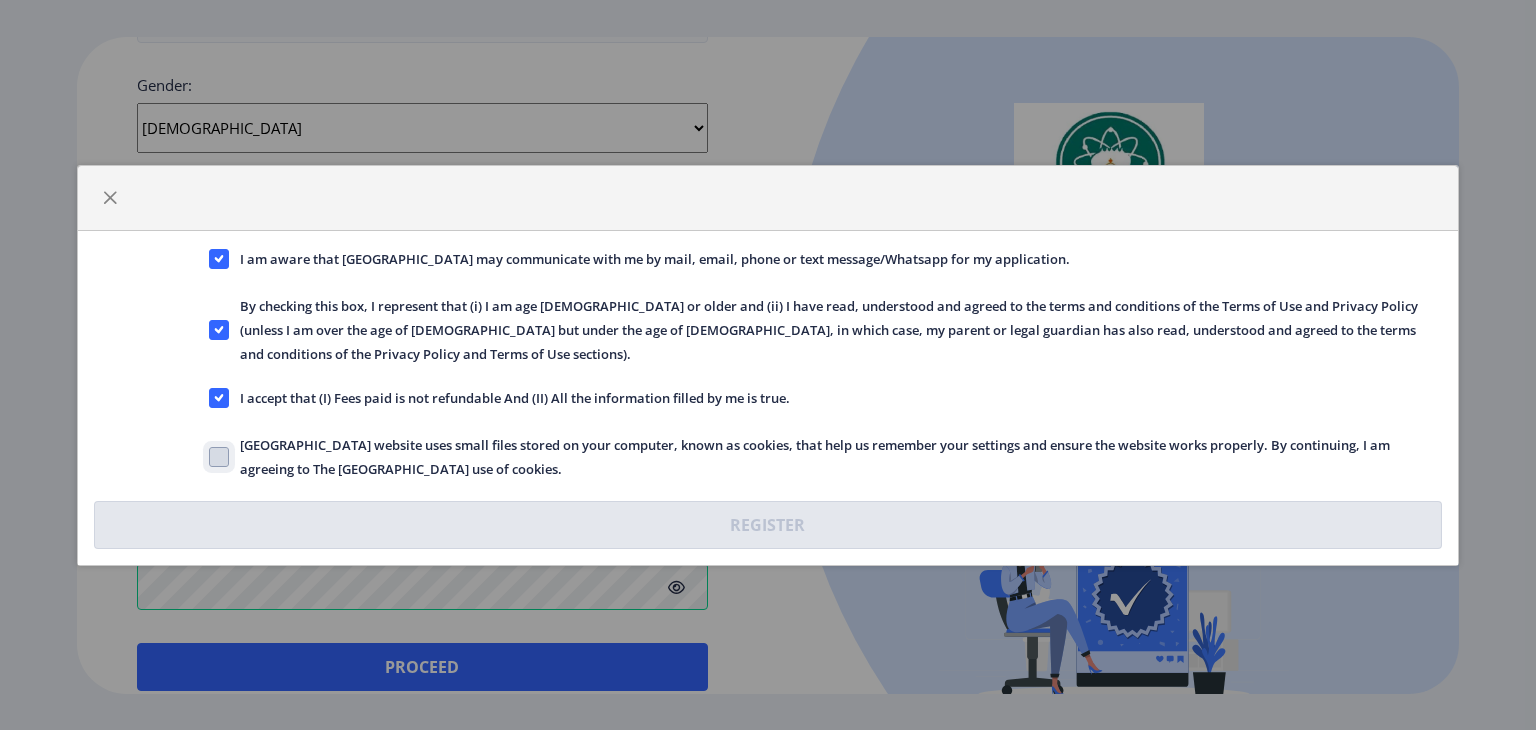 checkbox on "true" 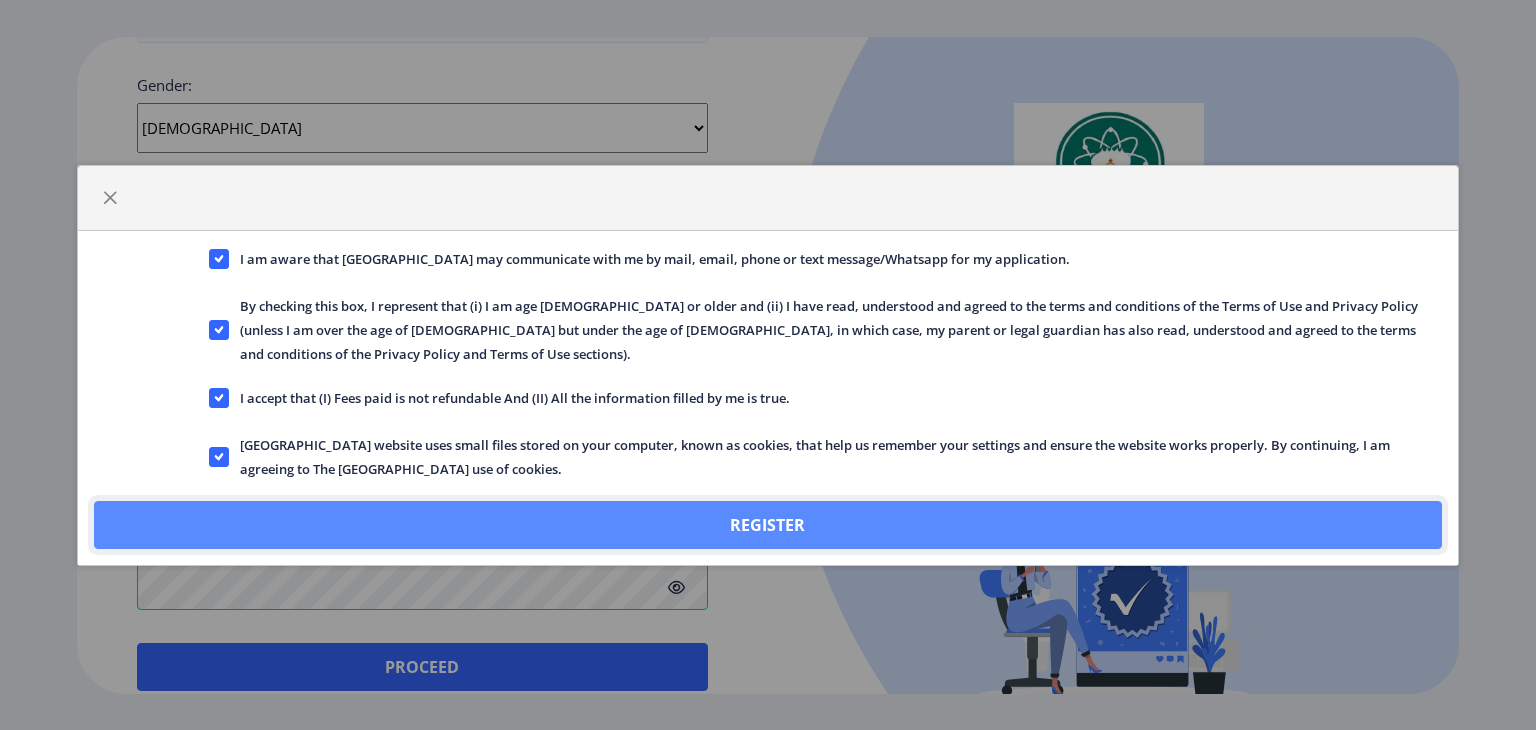 click on "Register" 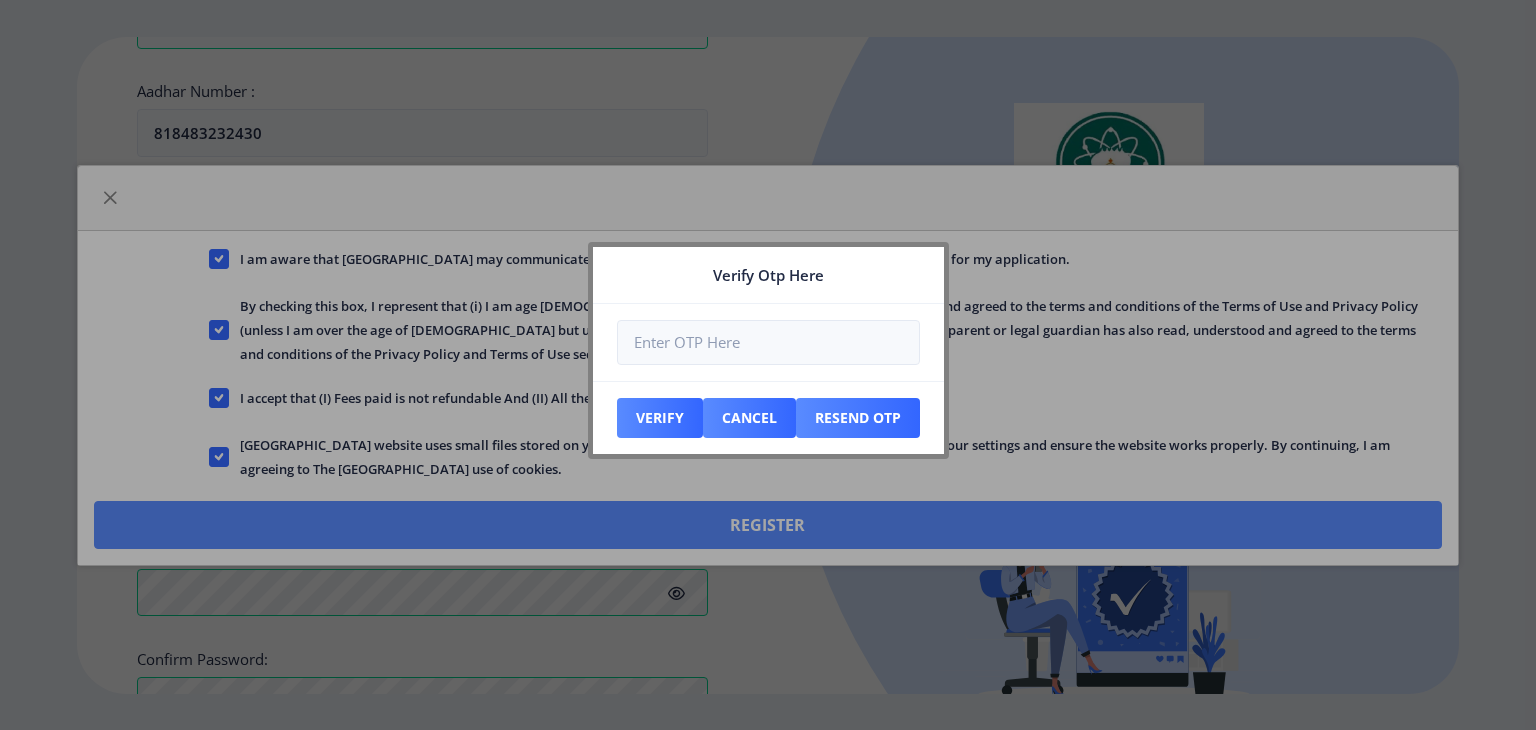 scroll, scrollTop: 870, scrollLeft: 0, axis: vertical 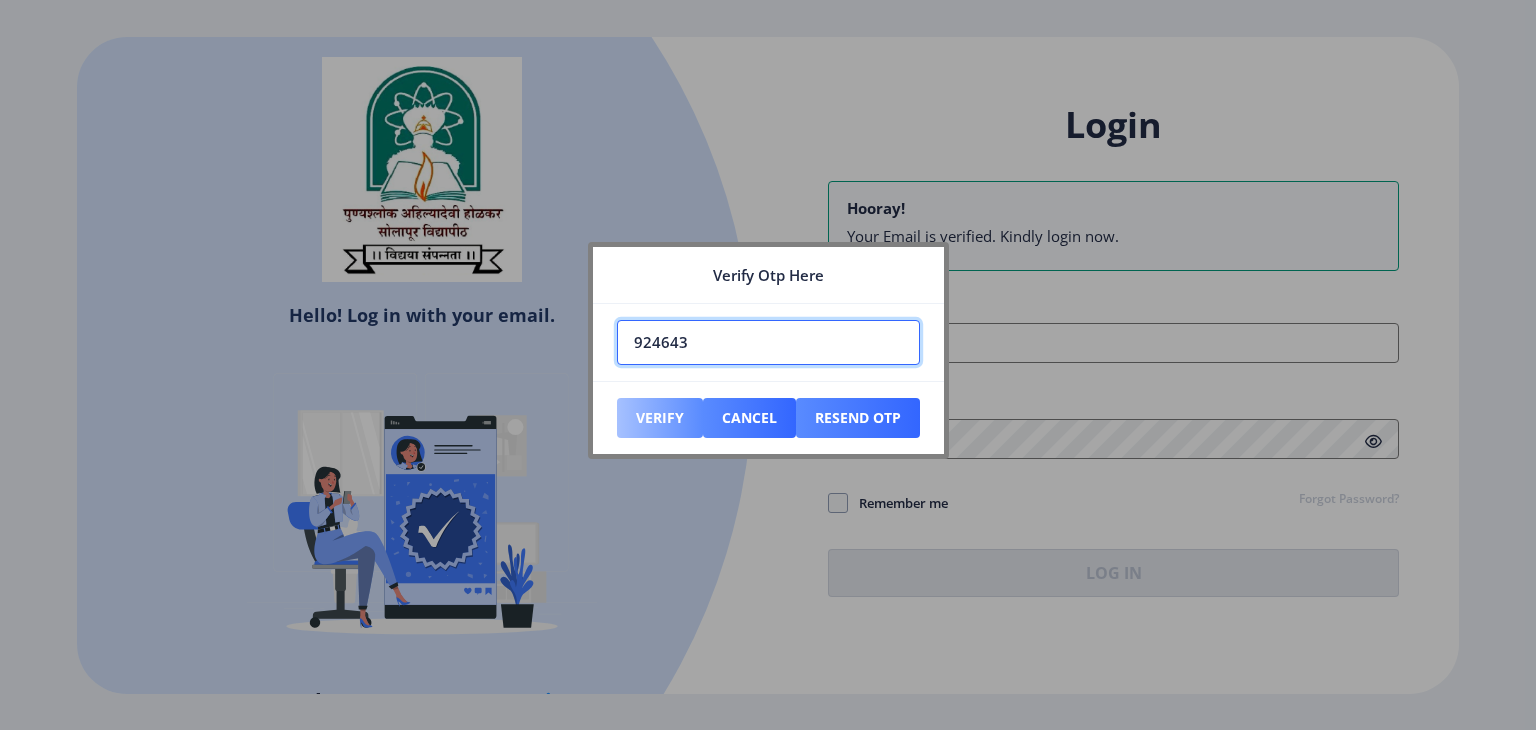 type on "924643" 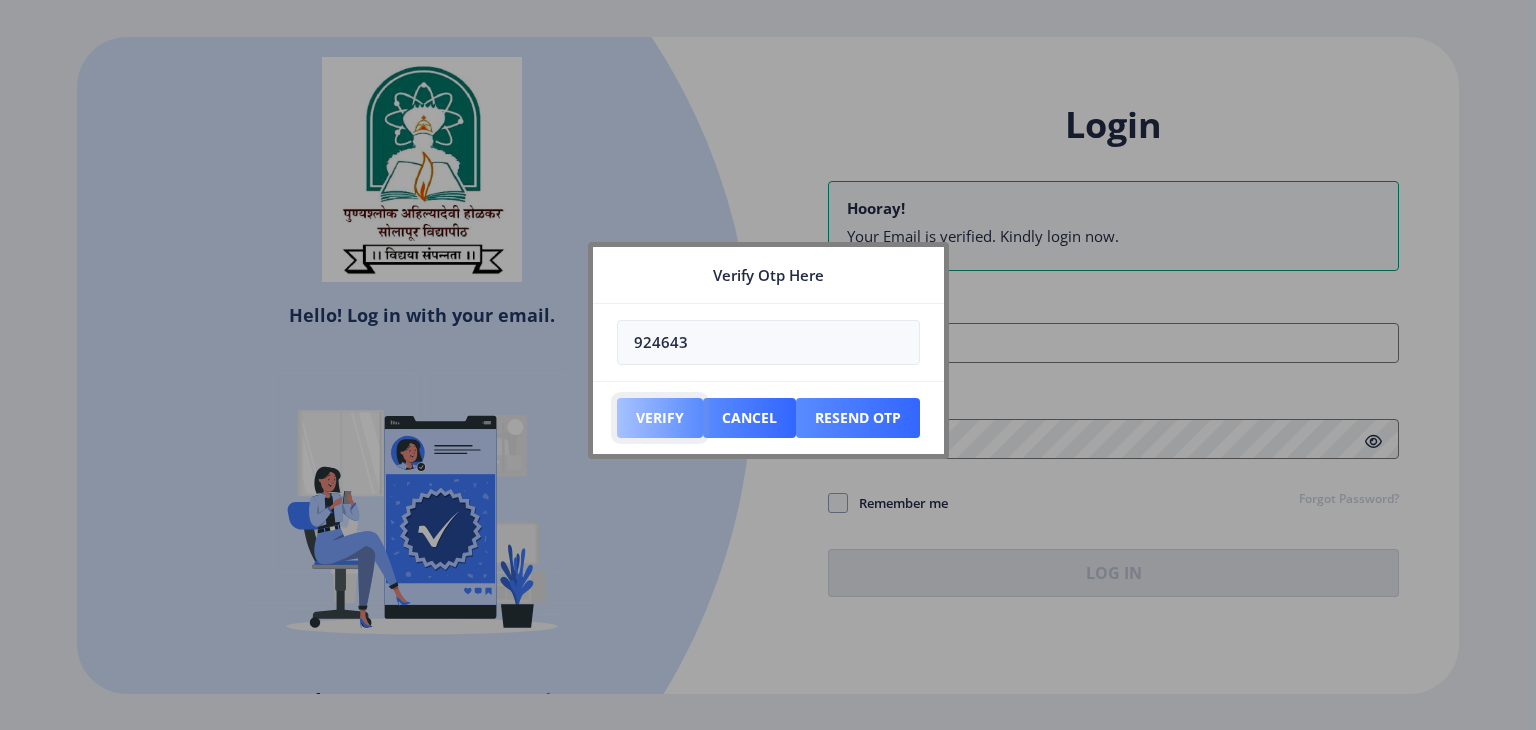 click on "Verify" at bounding box center [660, 418] 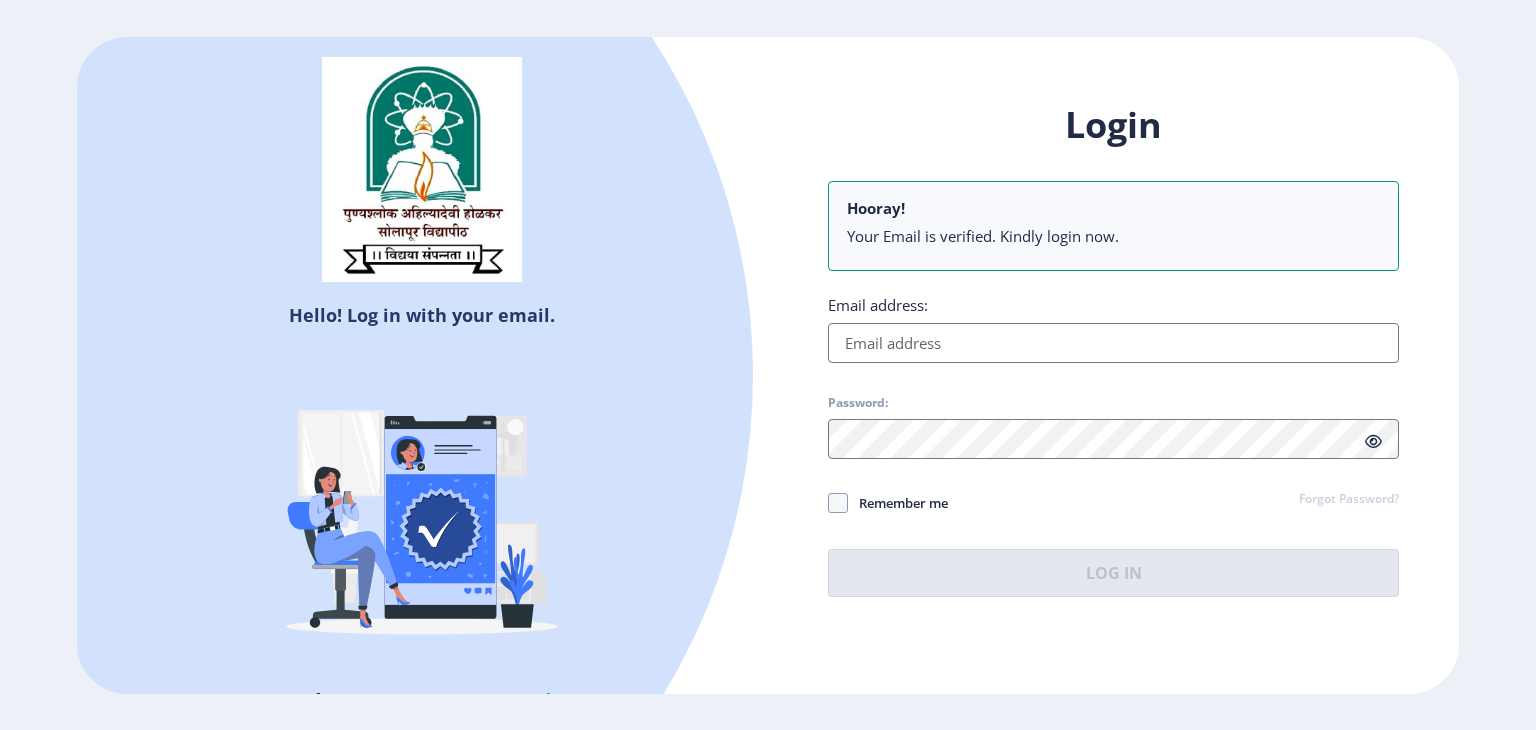 click on "Email address:" at bounding box center (1113, 343) 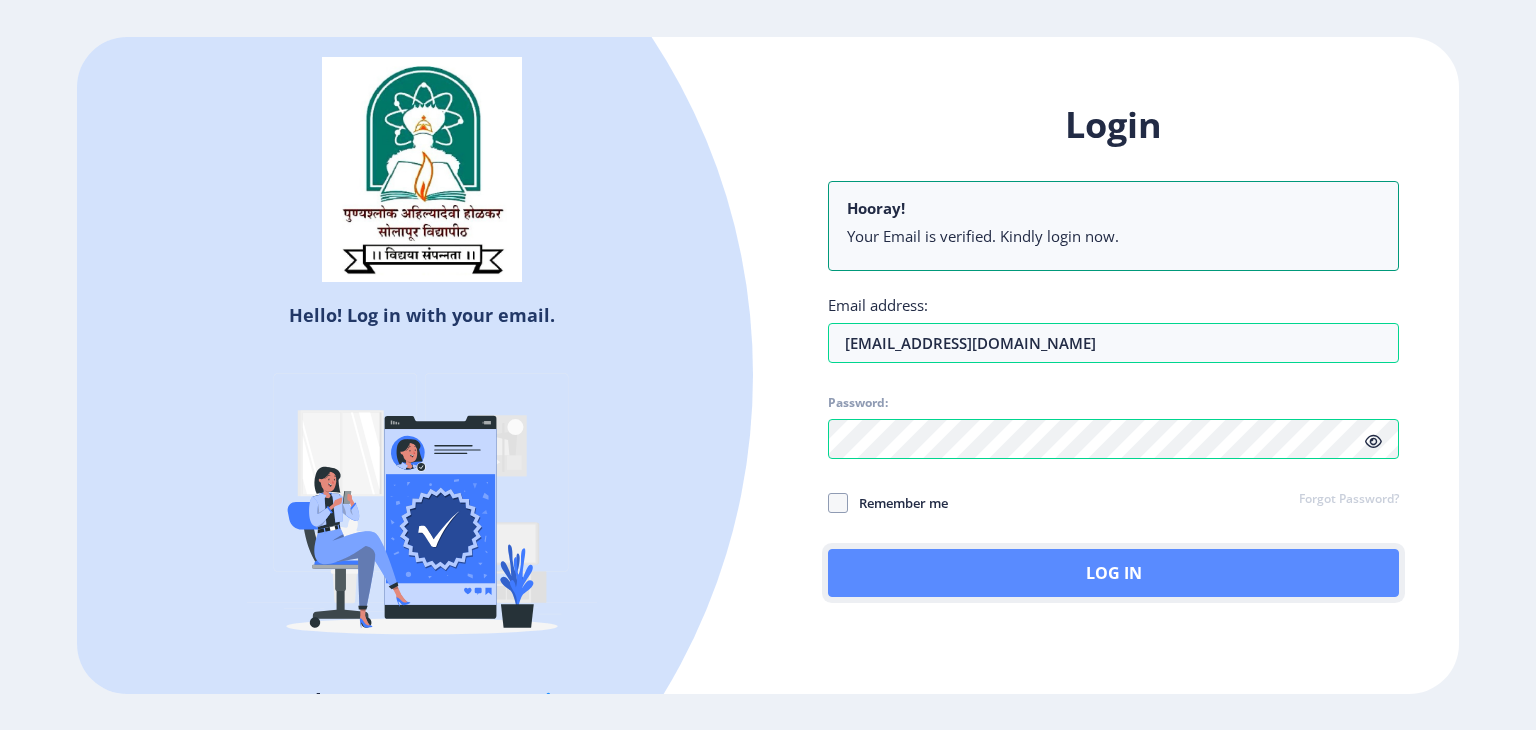 click on "Log In" 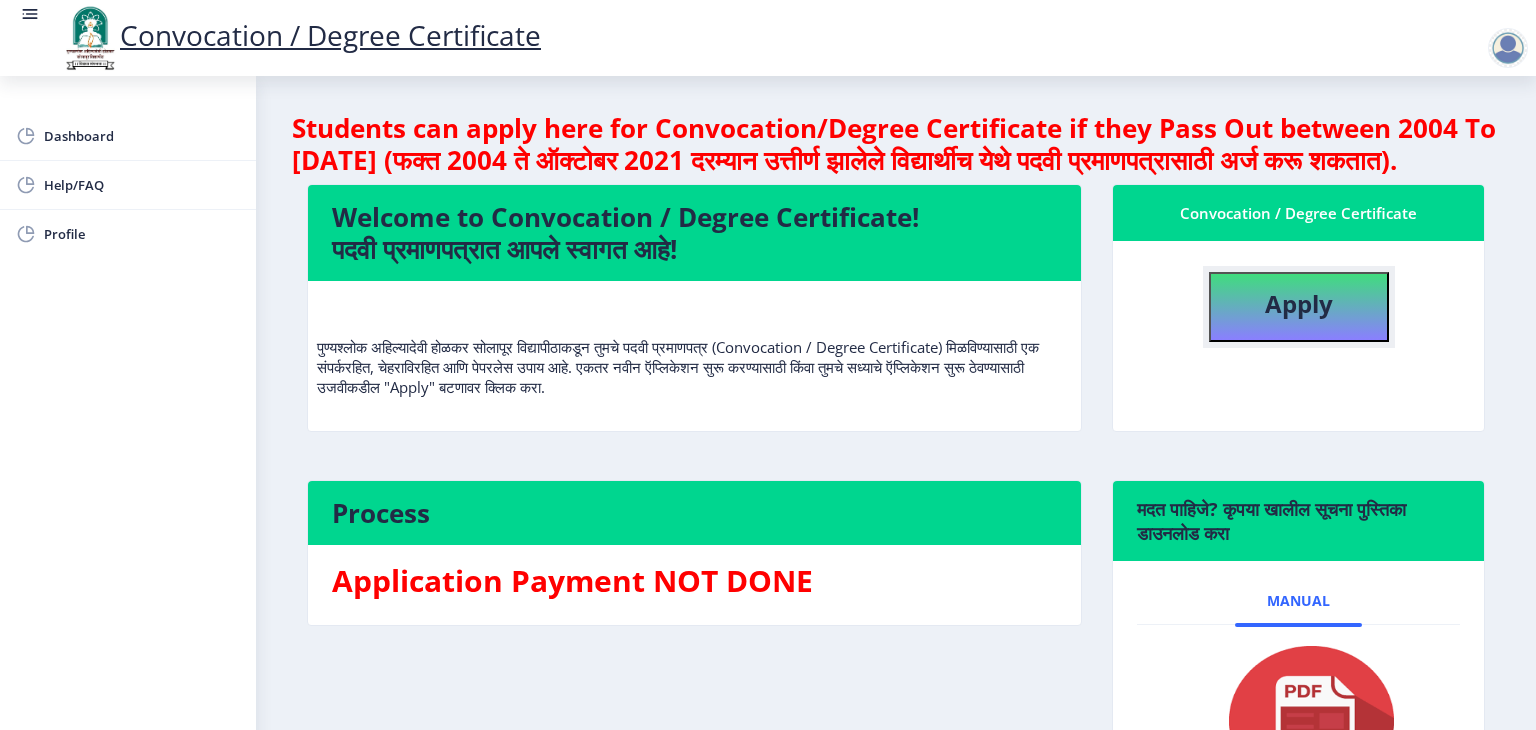 click on "Apply" 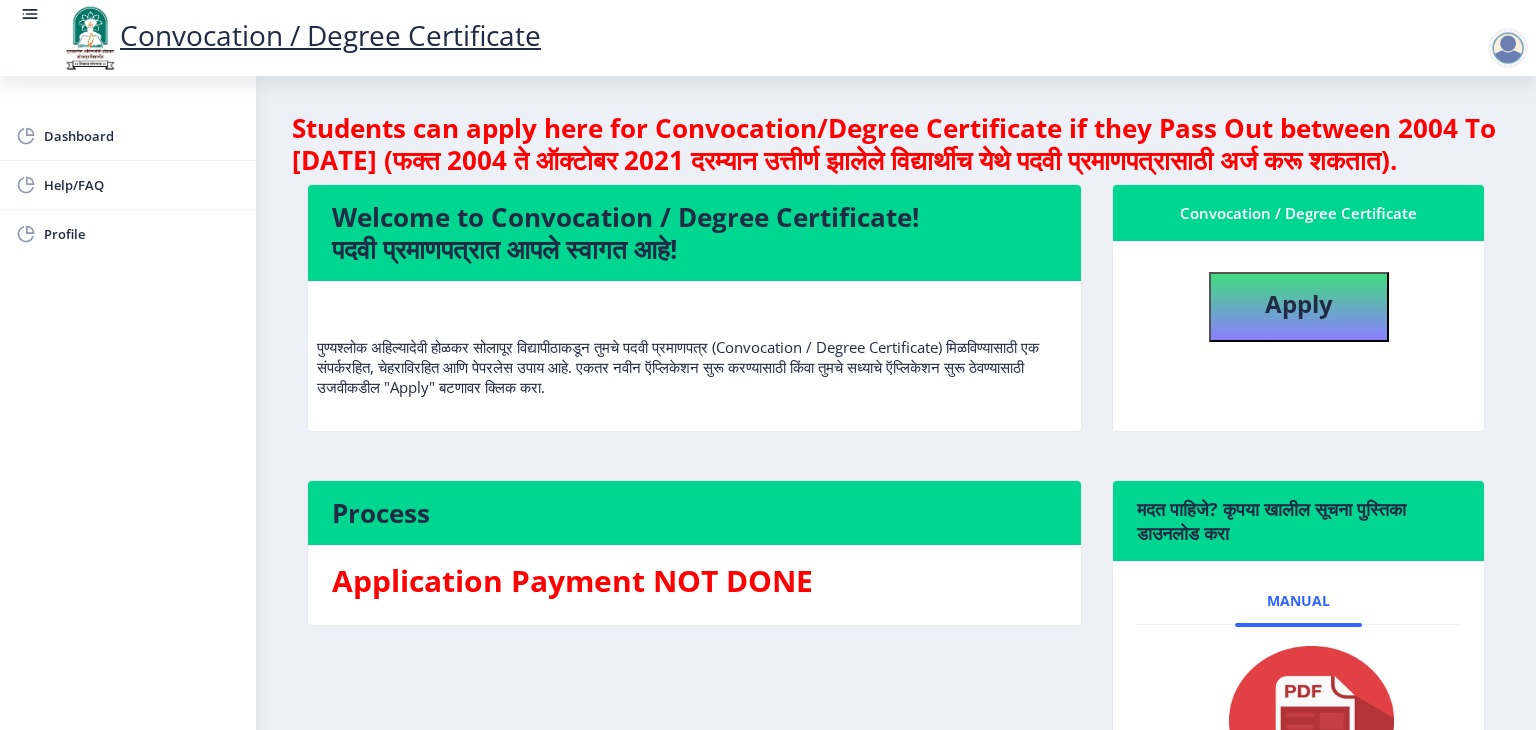 select 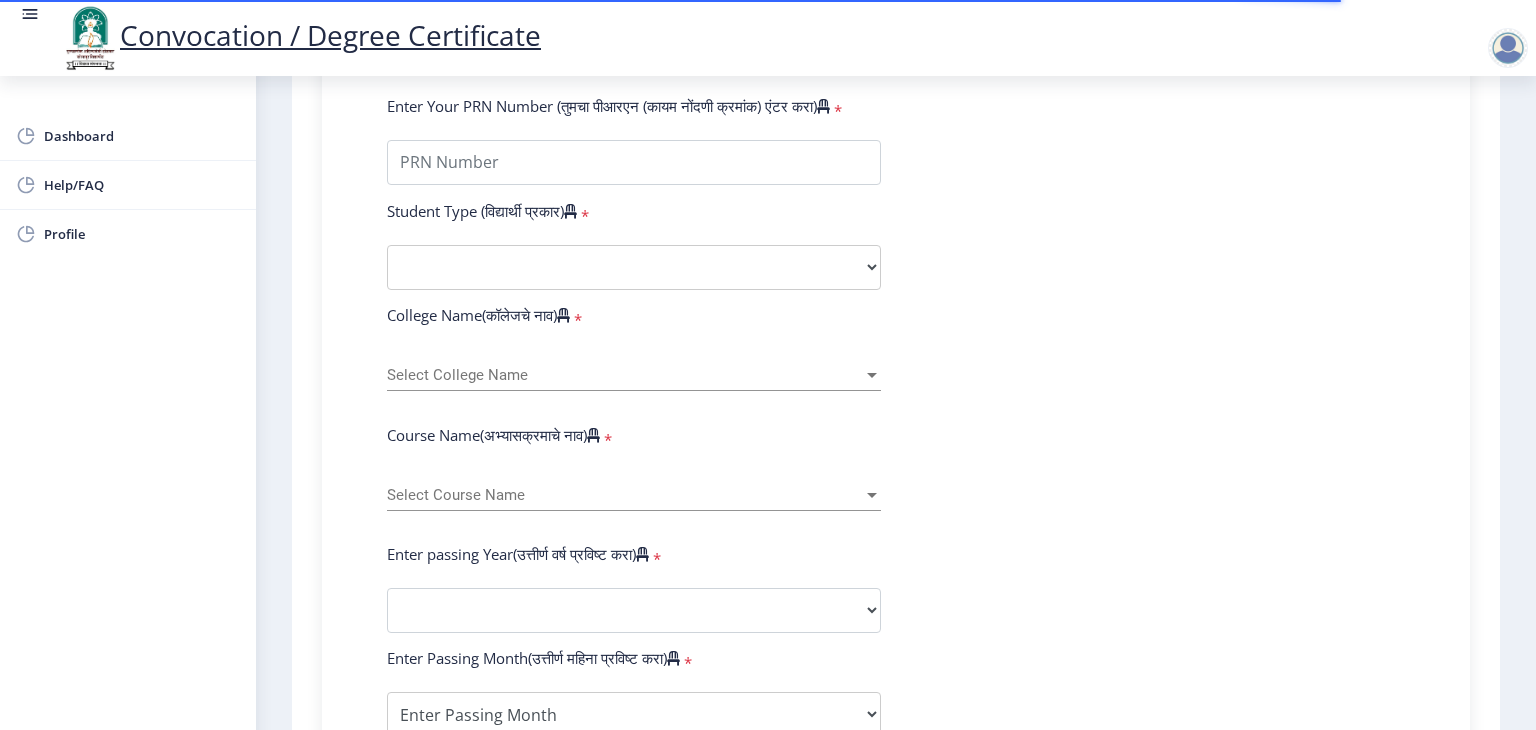 scroll, scrollTop: 539, scrollLeft: 0, axis: vertical 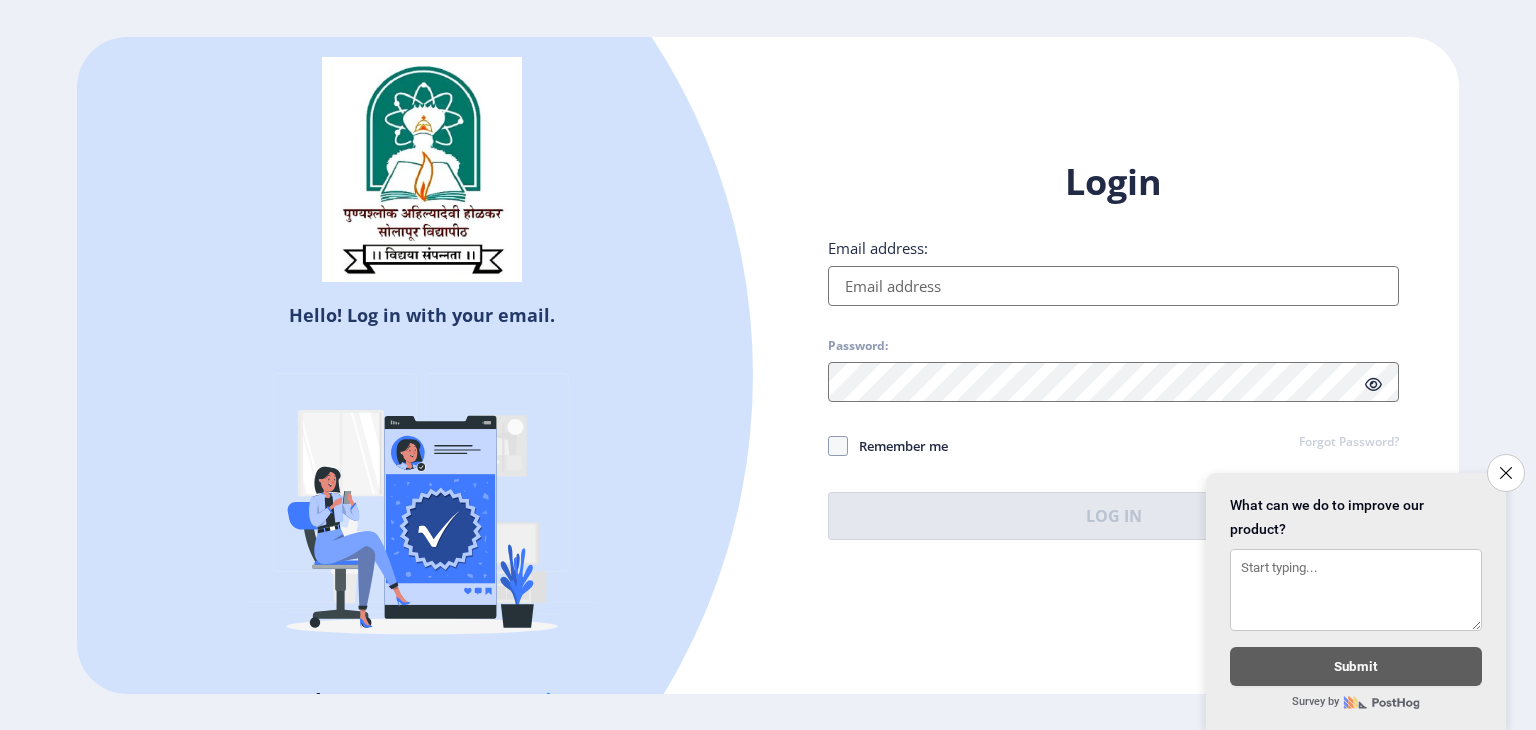 click on "Email address:" at bounding box center (1113, 286) 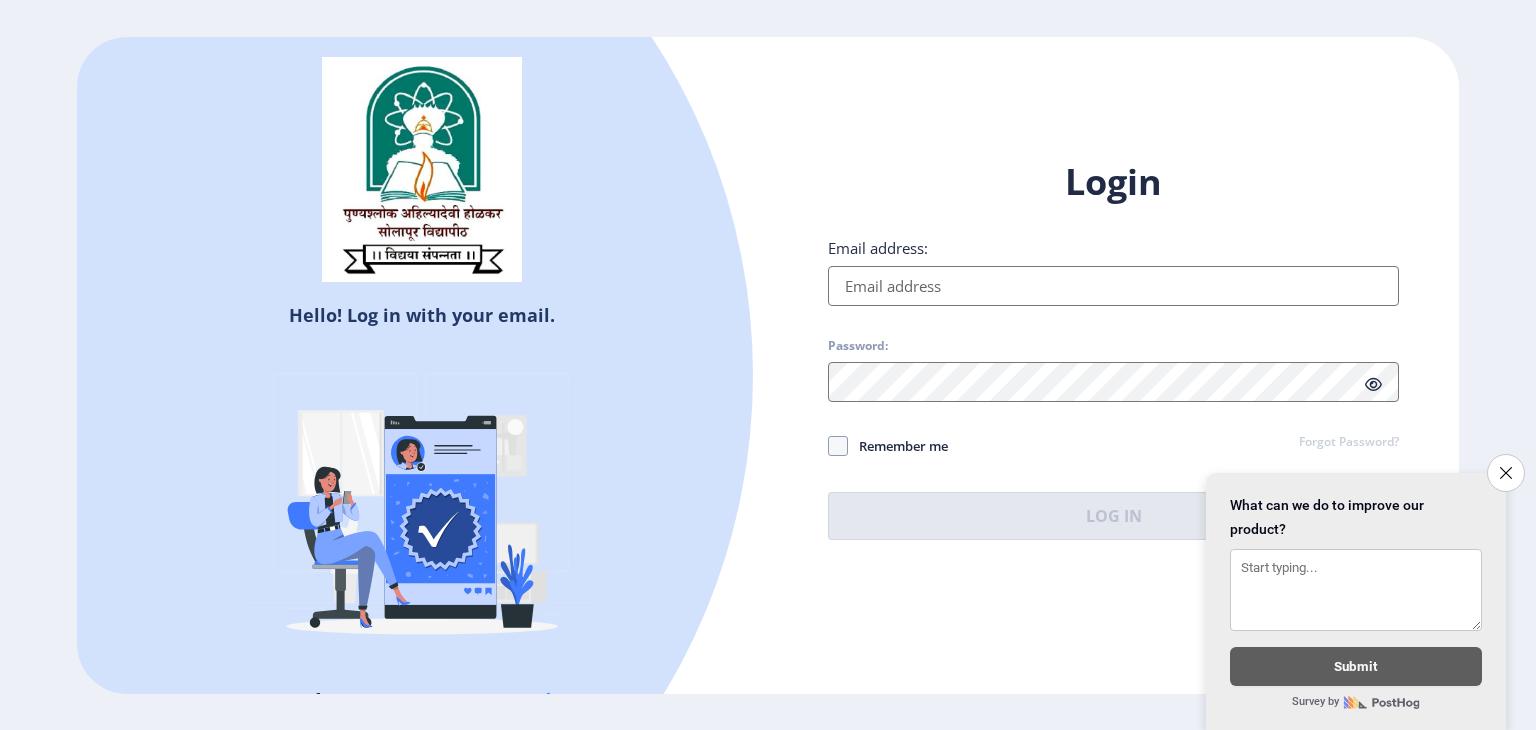 type on "[EMAIL_ADDRESS][DOMAIN_NAME]" 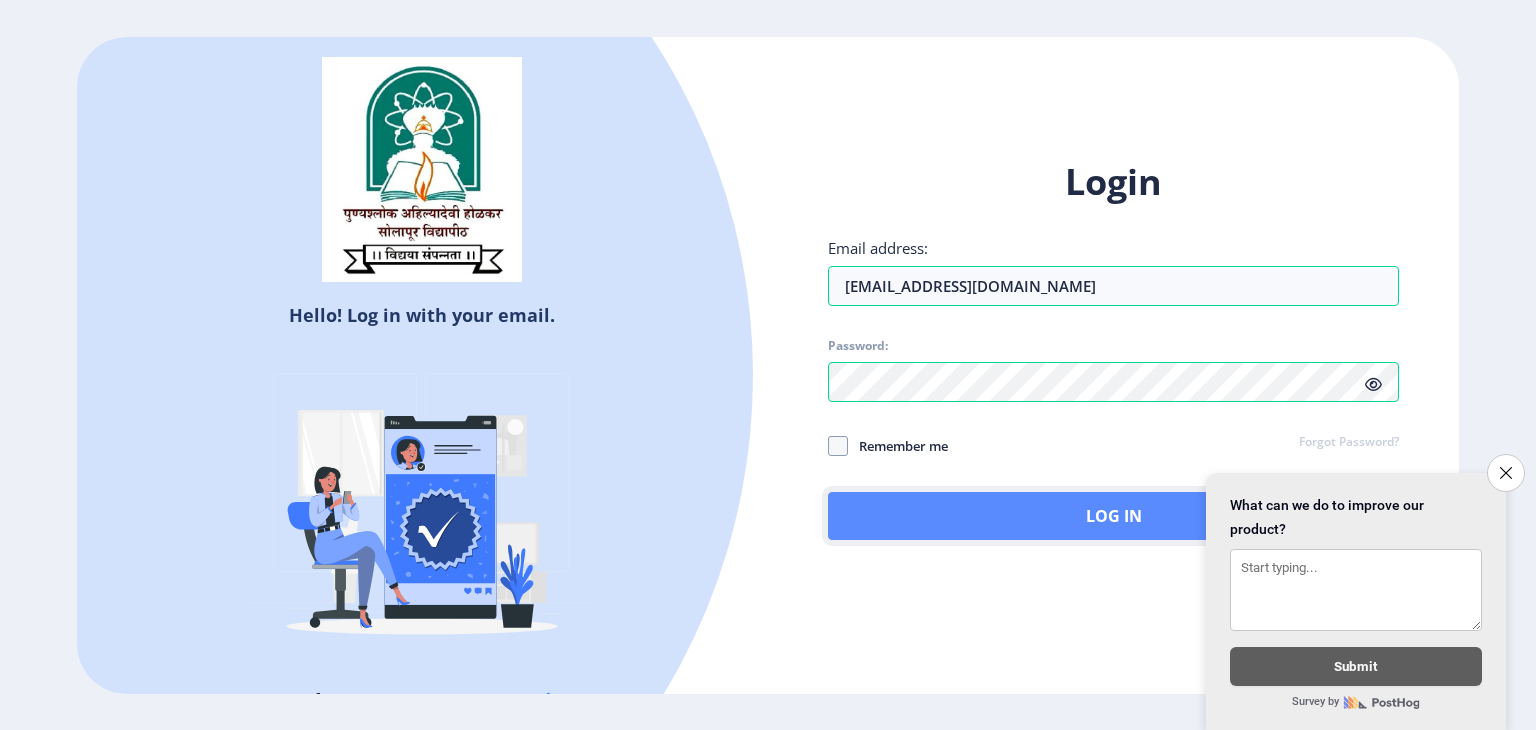 click on "Log In" 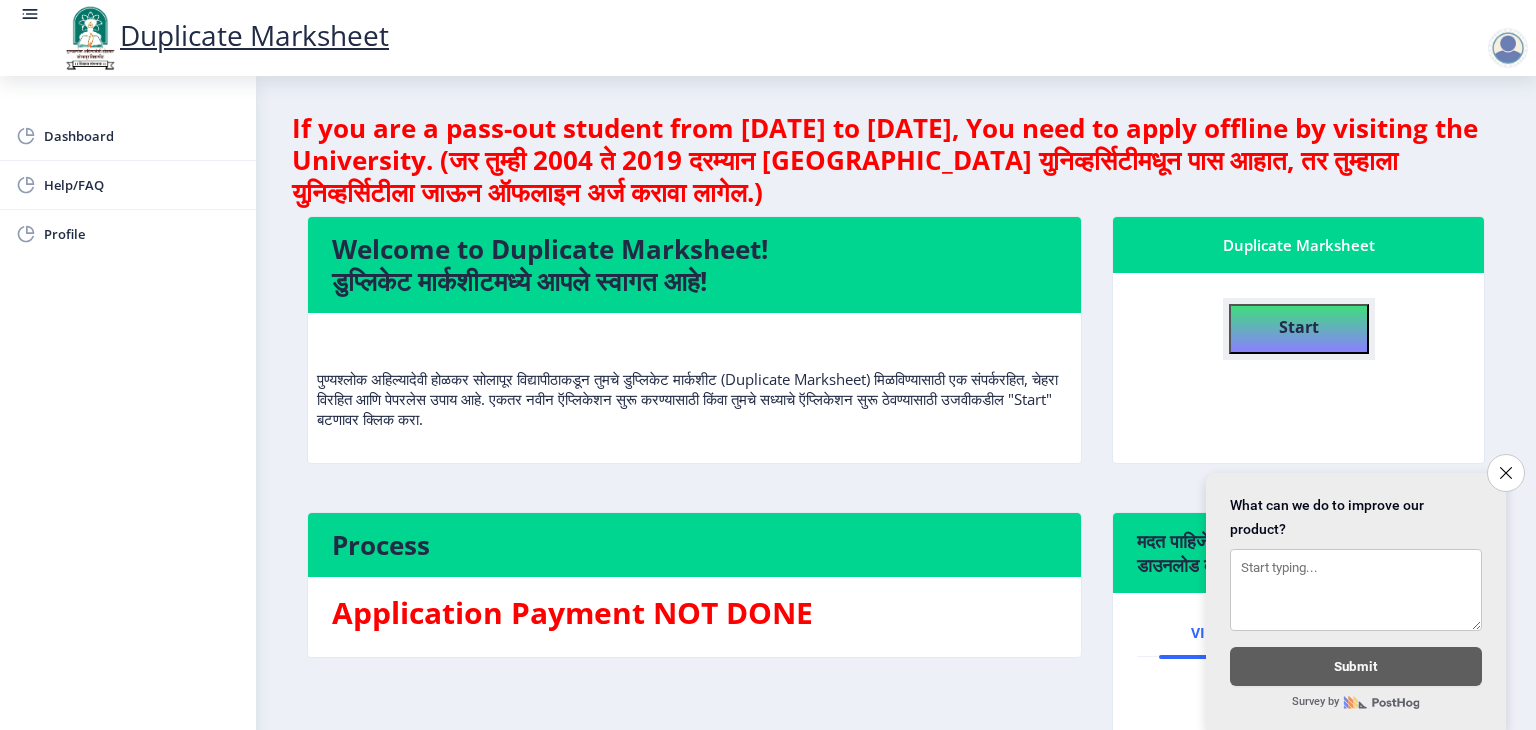 click on "Start" 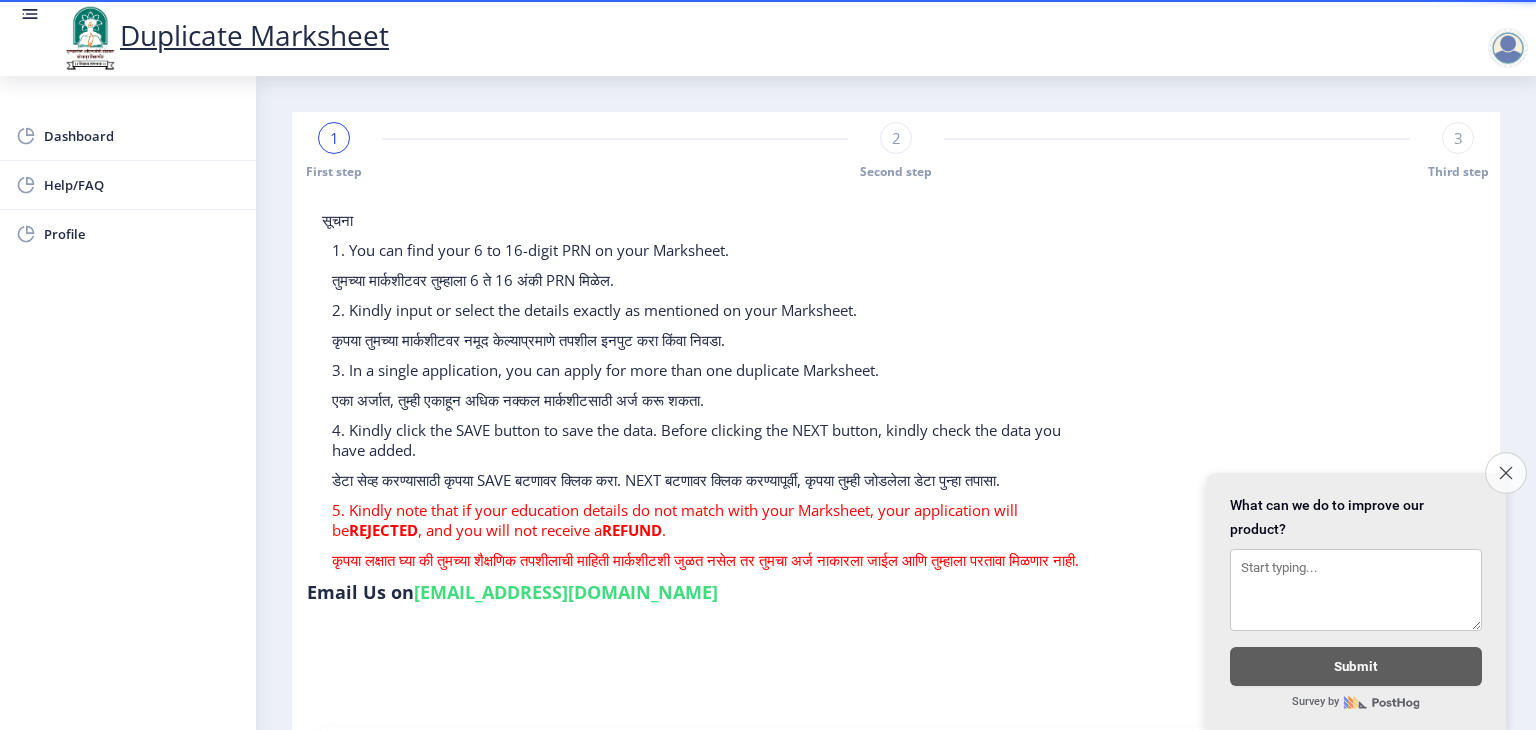 click on "Close survey" 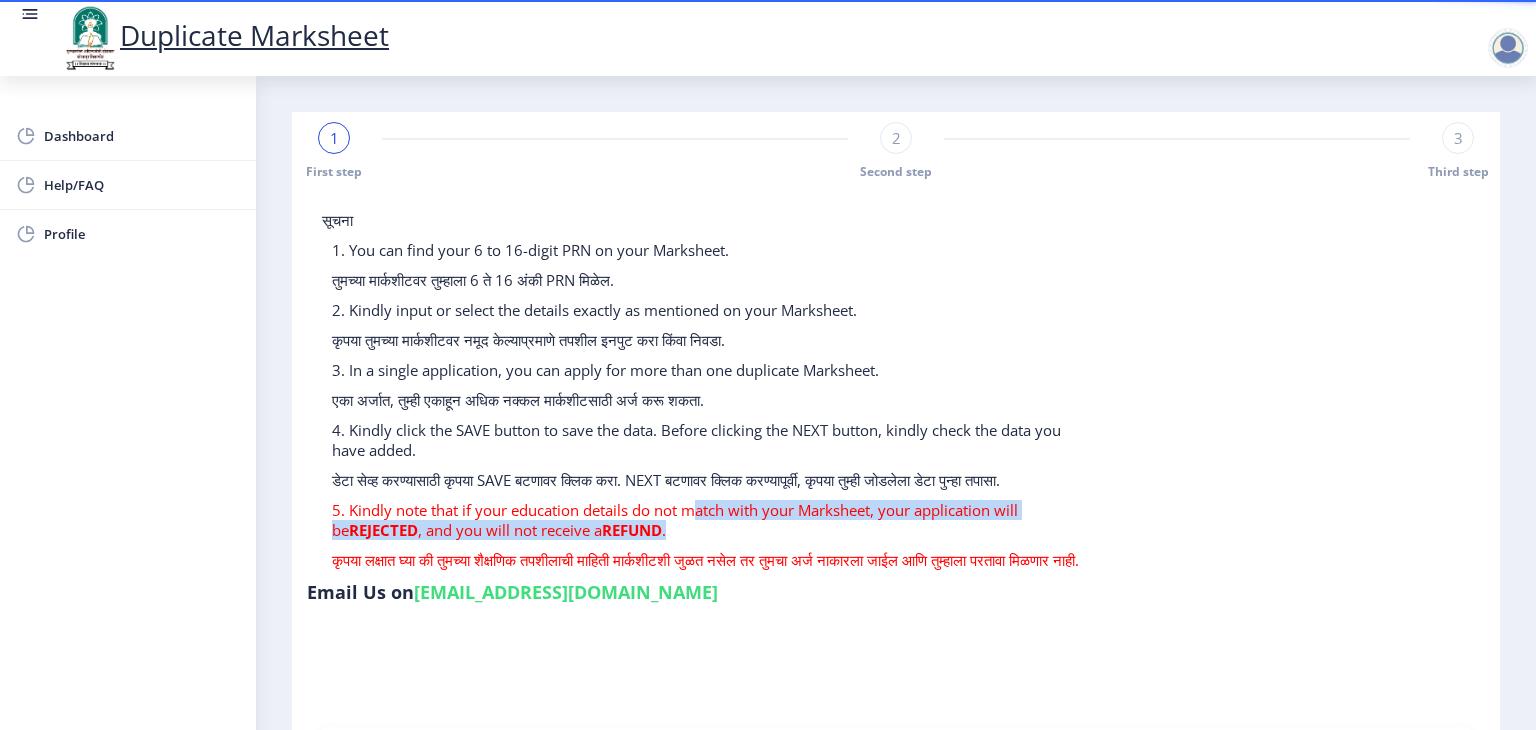 drag, startPoint x: 684, startPoint y: 529, endPoint x: 775, endPoint y: 545, distance: 92.39589 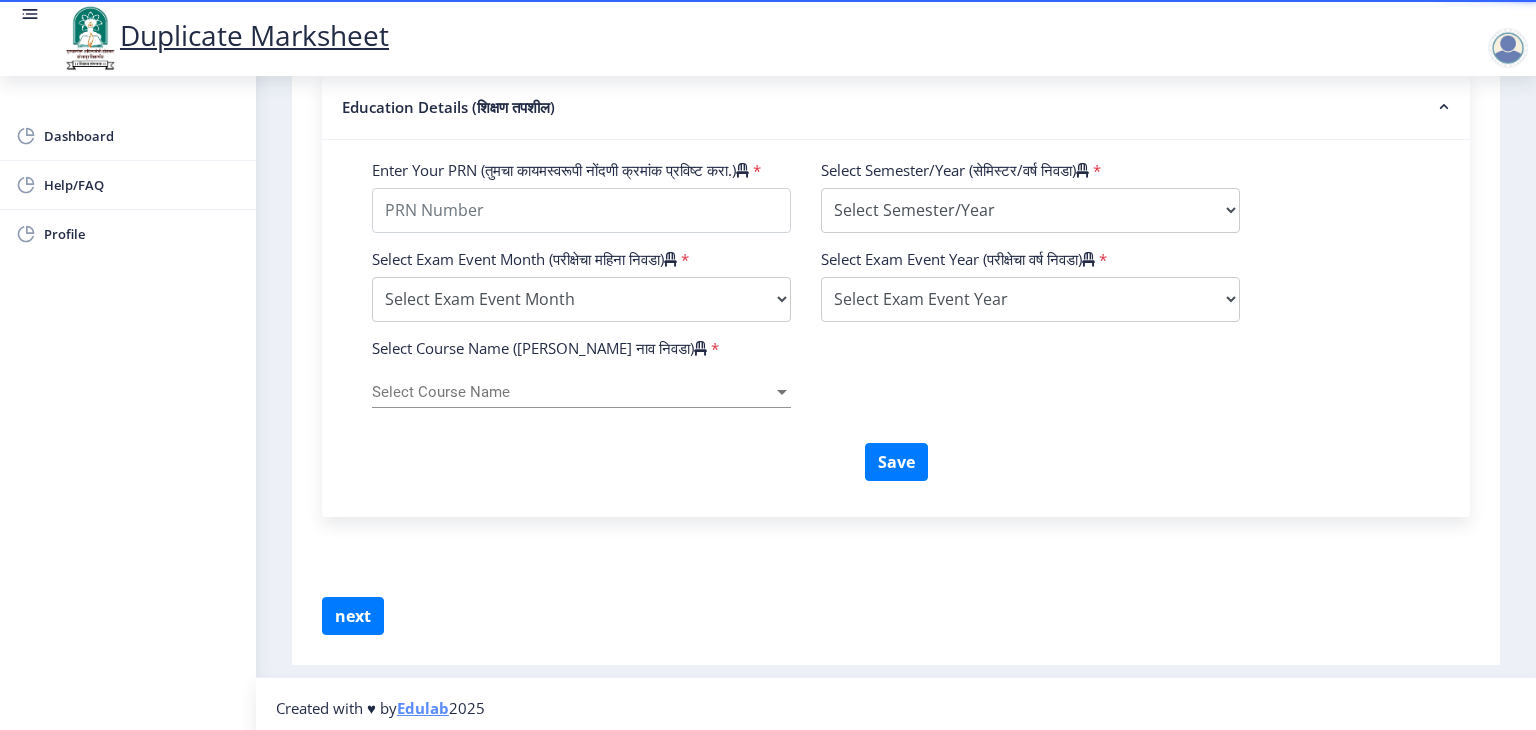 scroll, scrollTop: 686, scrollLeft: 0, axis: vertical 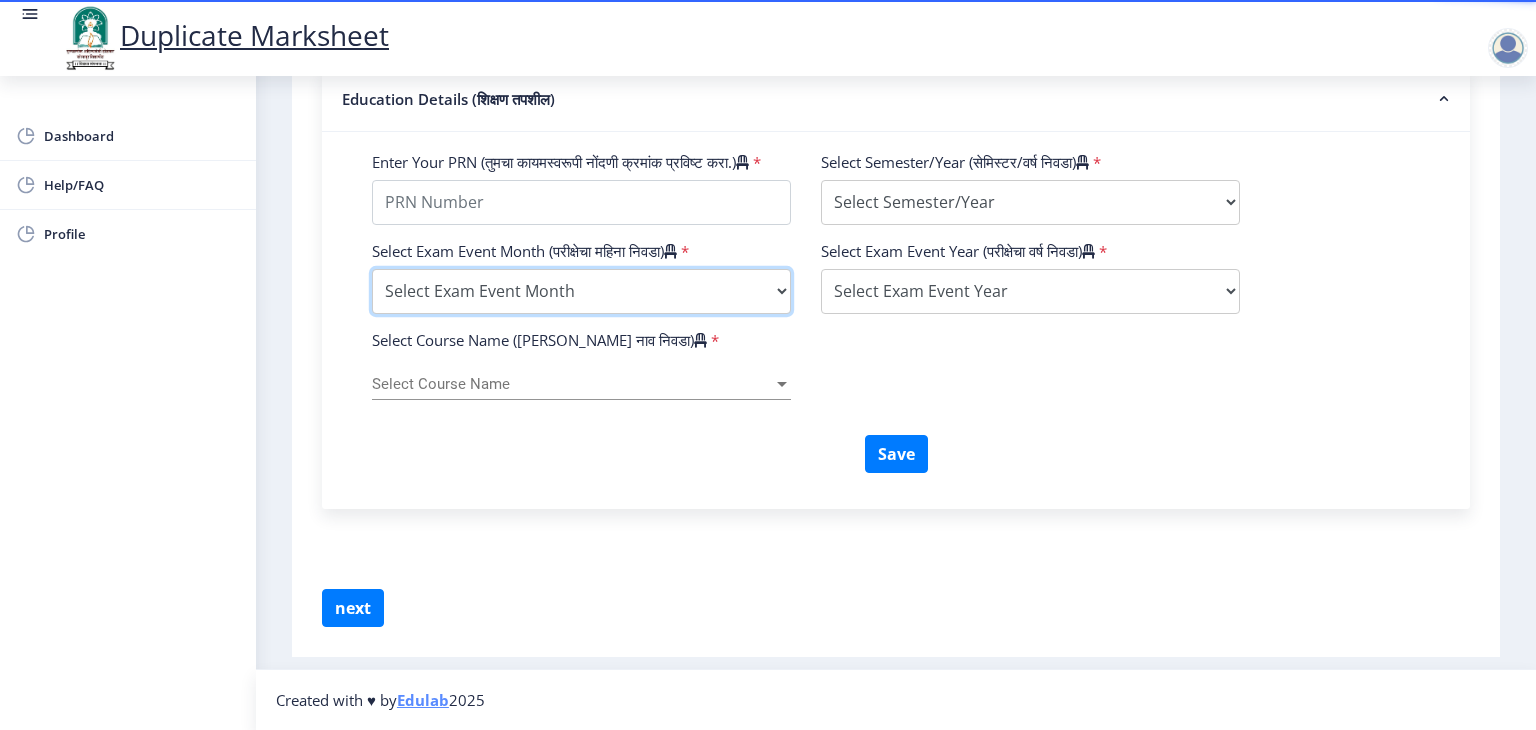 click on "Select Exam Event Month October March" at bounding box center (581, 291) 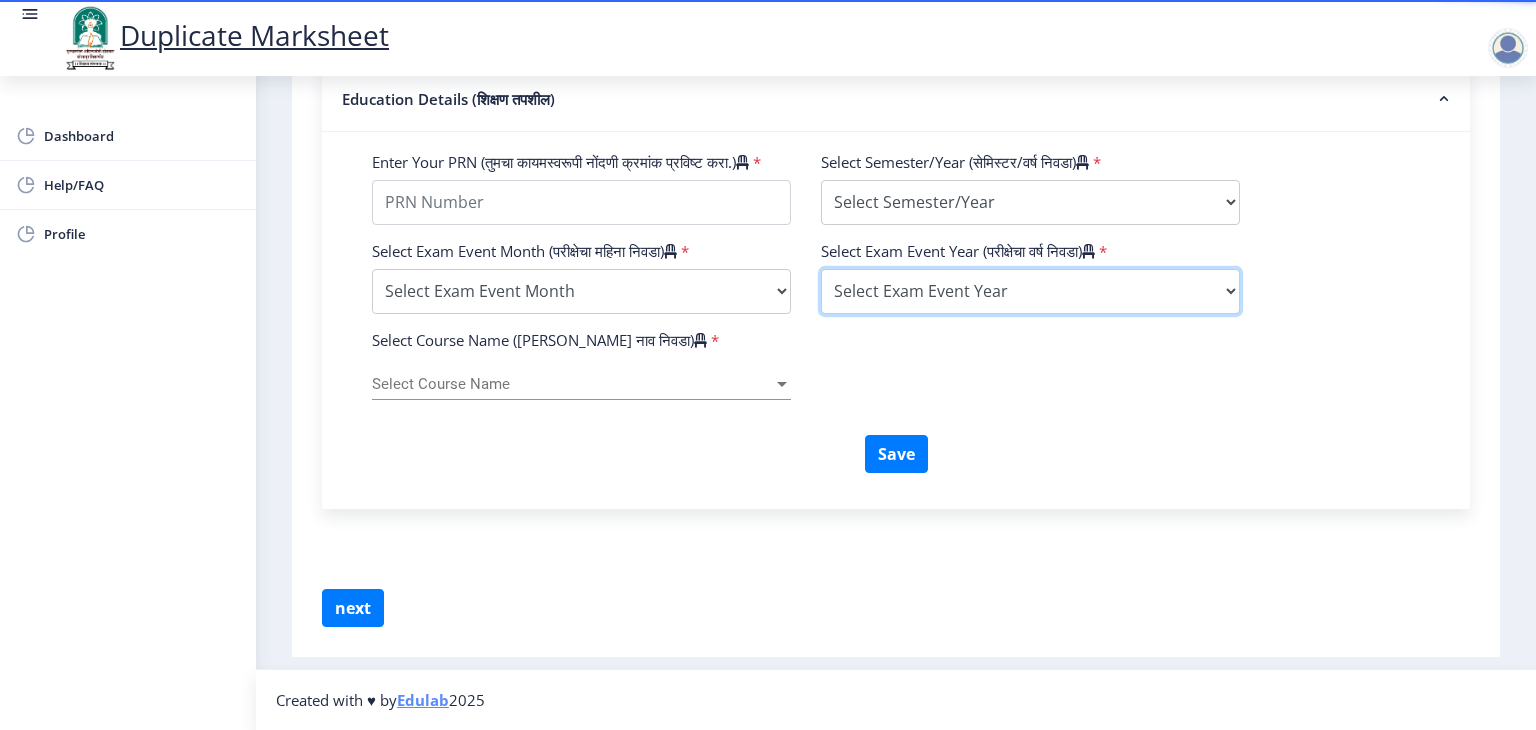 click on "Select Exam Event Year  2025   2024   2023   2022   2021   2020   2019   2018   2017   2016   2015   2014   2013   2012   2011   2010   2009   2008   2007   2006   2005   2004   2003   2002   2001   2000   1999   1998   1997   1996   1995   1994   1993   1992   1991   1990   1989   1988   1987   1986   1985   1984   1983   1982   1981   1980   1979   1978   1977   1976" at bounding box center (1030, 291) 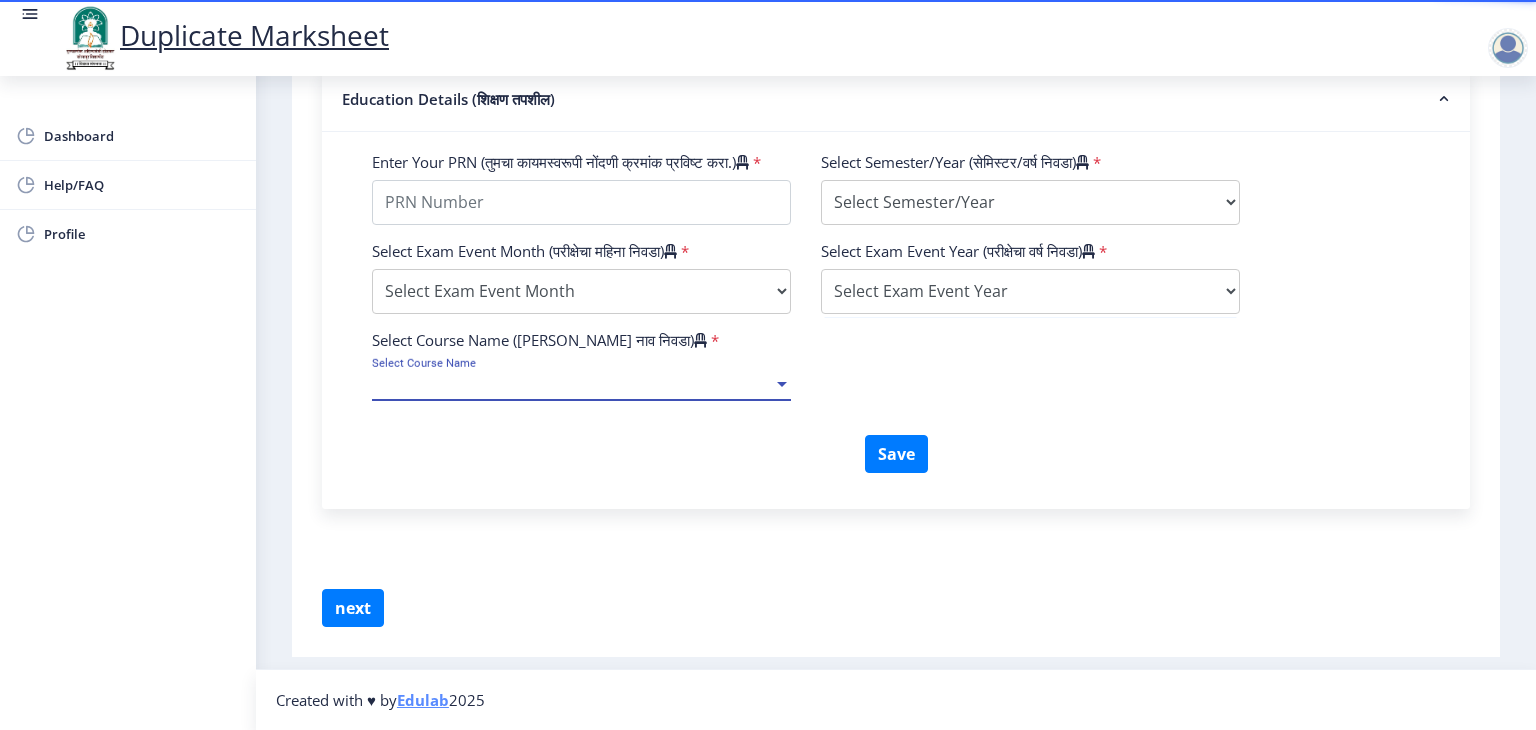 click on "Select Course Name" at bounding box center (572, 384) 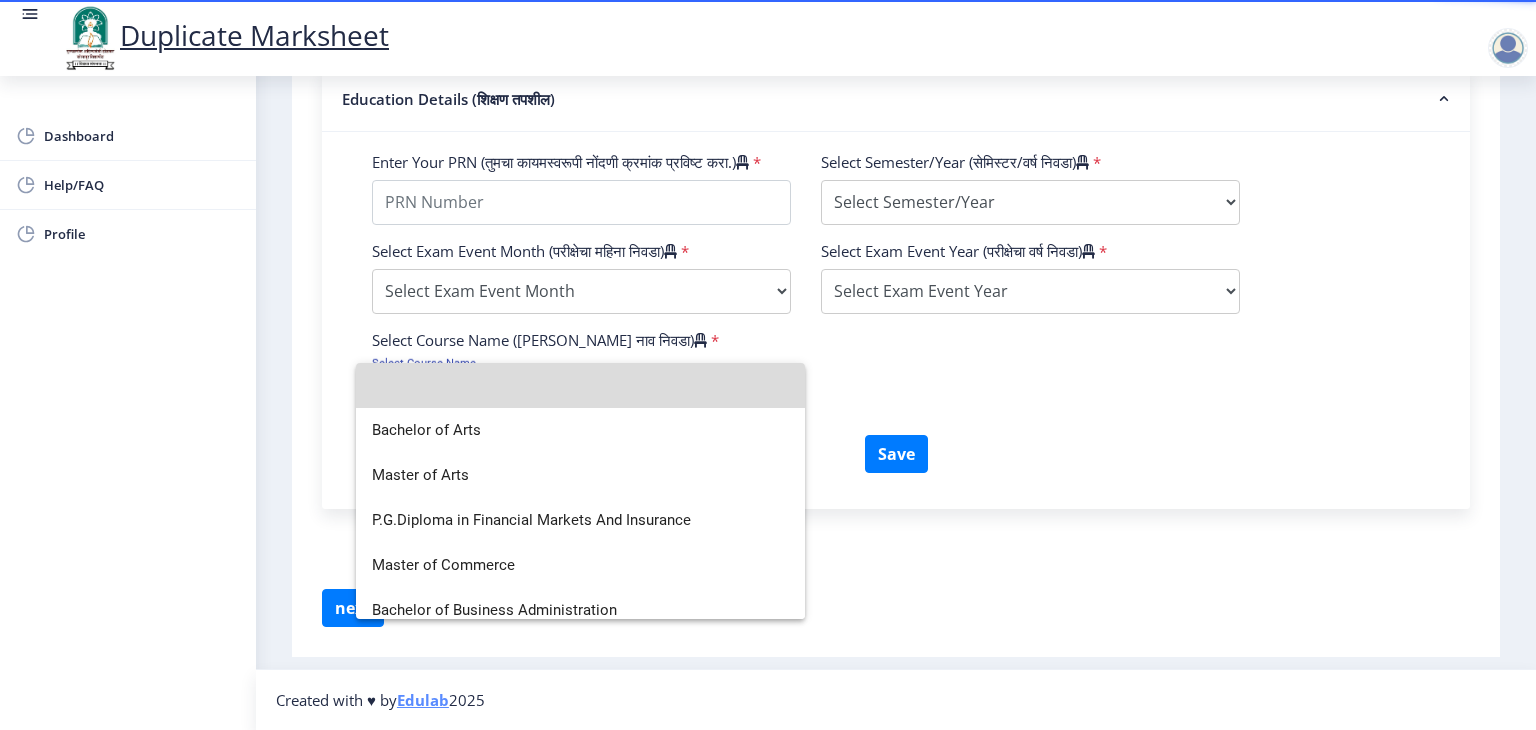 click at bounding box center (580, 385) 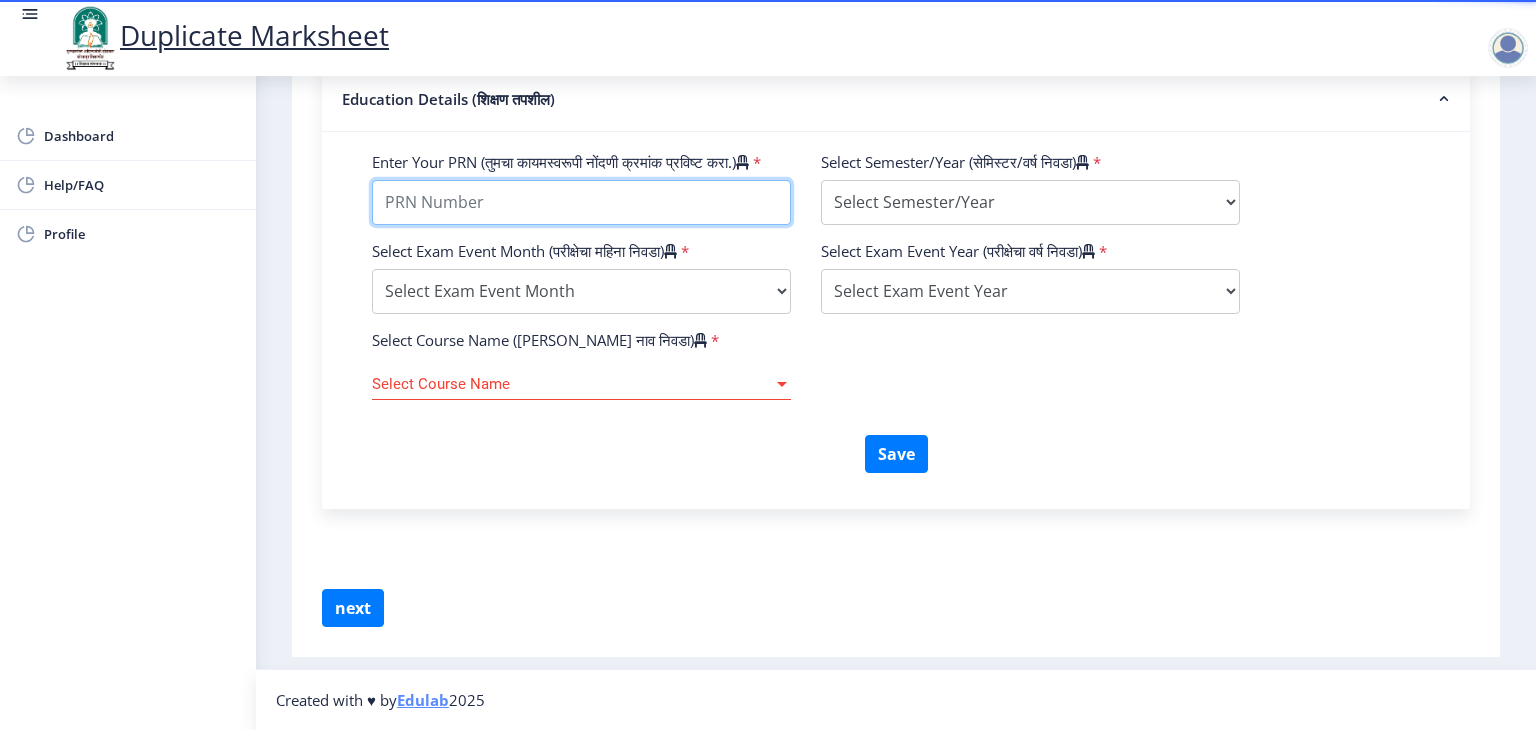 click on "Enter Your PRN (तुमचा कायमस्वरूपी नोंदणी क्रमांक प्रविष्ट करा.)" at bounding box center (581, 202) 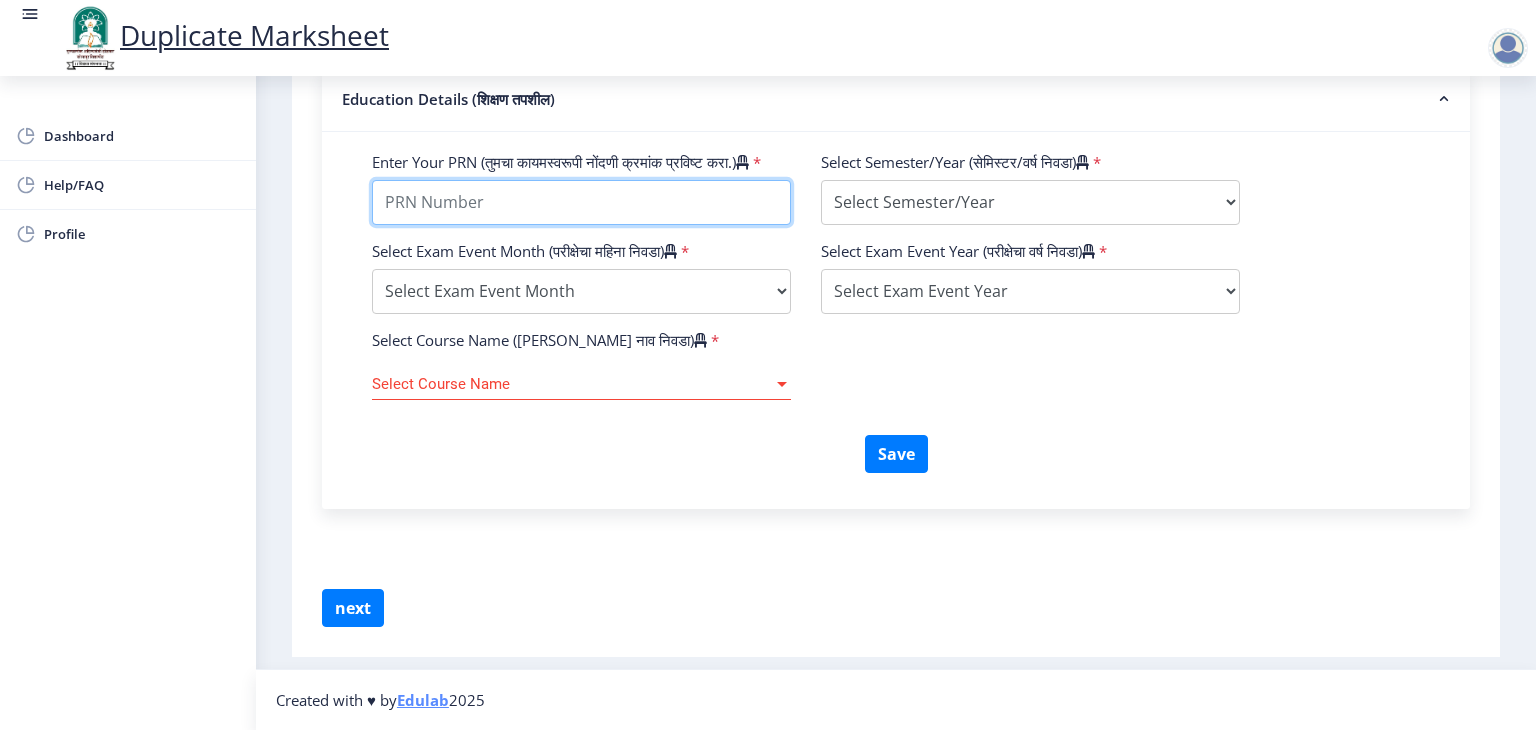 click on "Enter Your PRN (तुमचा कायमस्वरूपी नोंदणी क्रमांक प्रविष्ट करा.)" at bounding box center (581, 202) 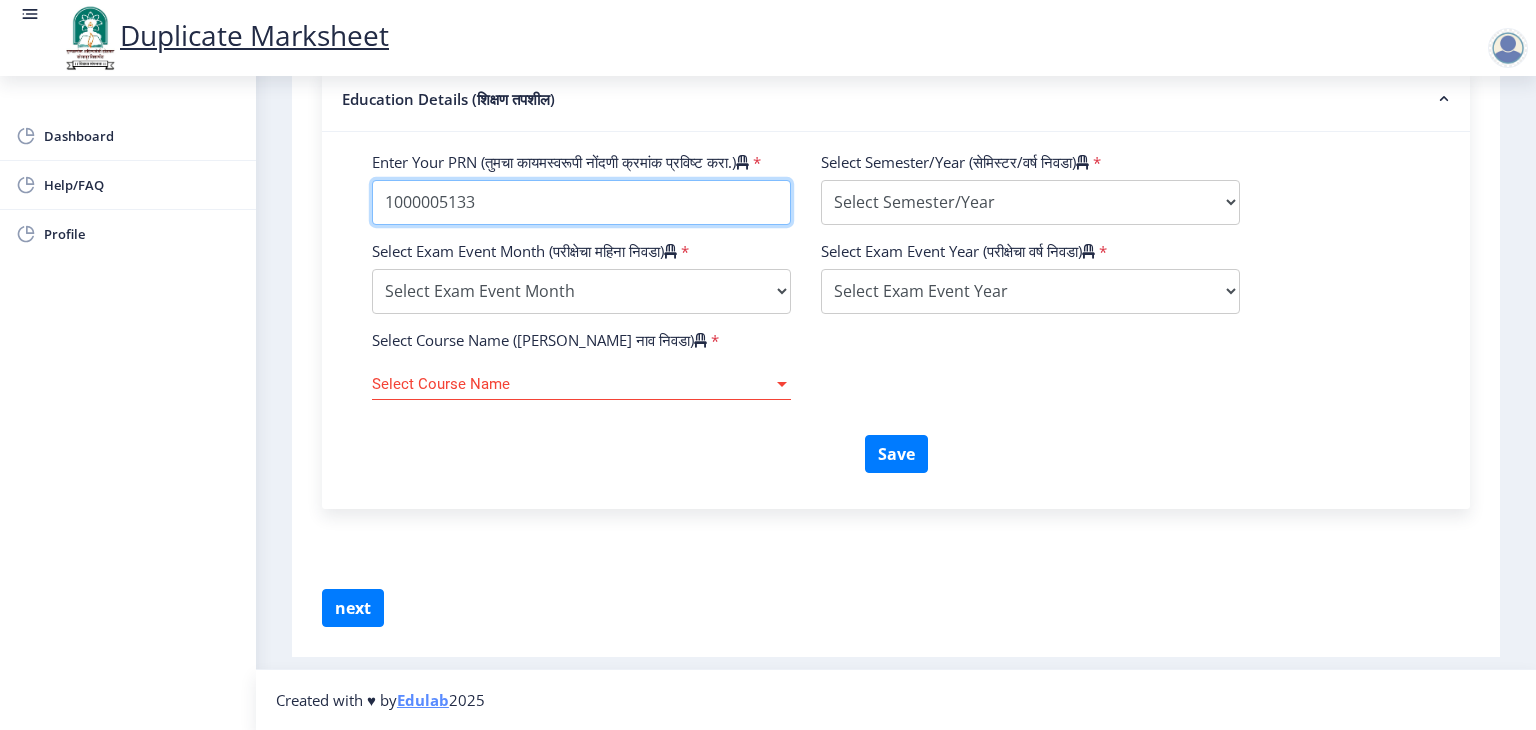type on "1000005133" 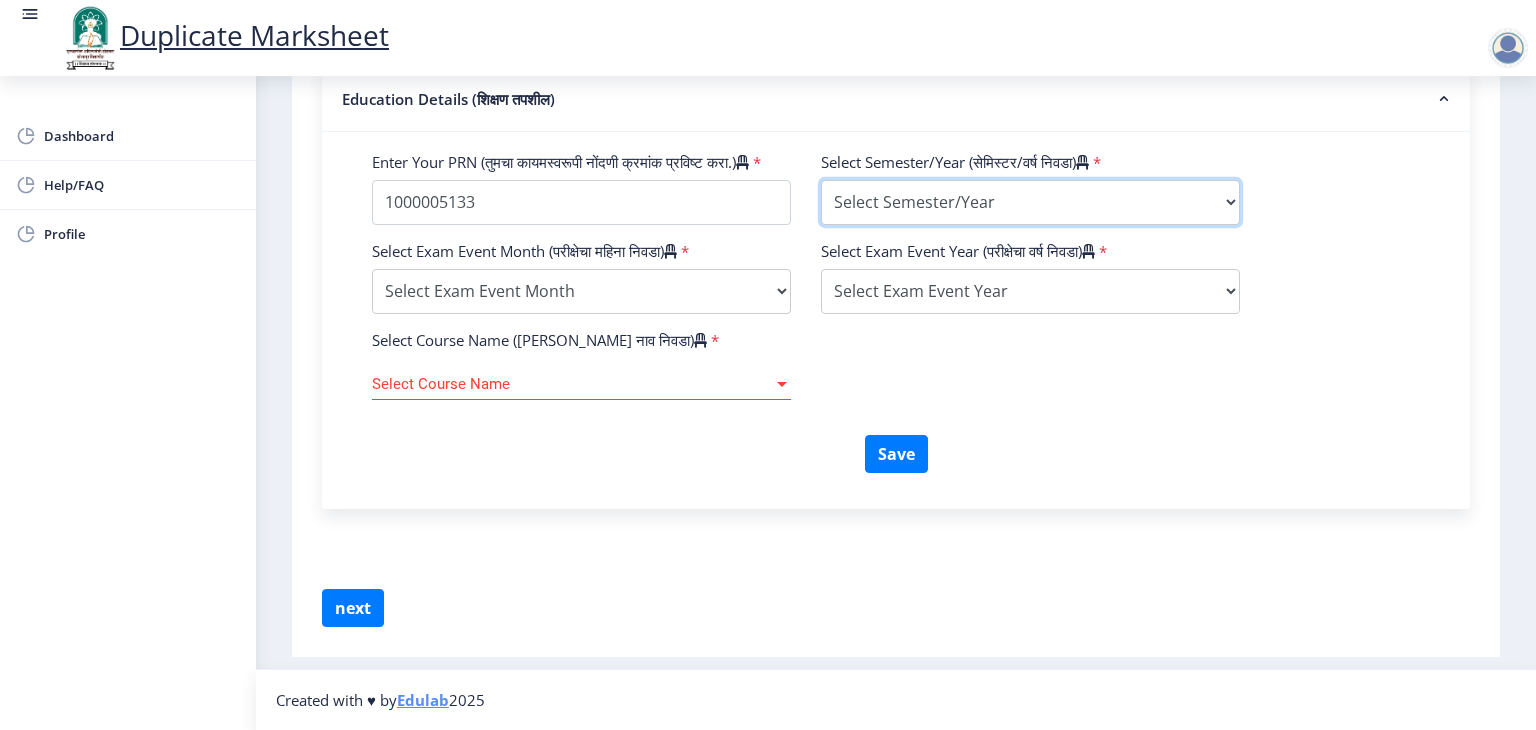 click on "Select Semester/Year Semester I Semester II Semester III Semester IV Semester V Semester VI Semester VII Semester VIII Semester IX Semester X First Year Seccond Year Third Year Fourth Year Fifth Year Sixth Year Seventh Year Eighth Year Nine Year Ten Year" at bounding box center (1030, 202) 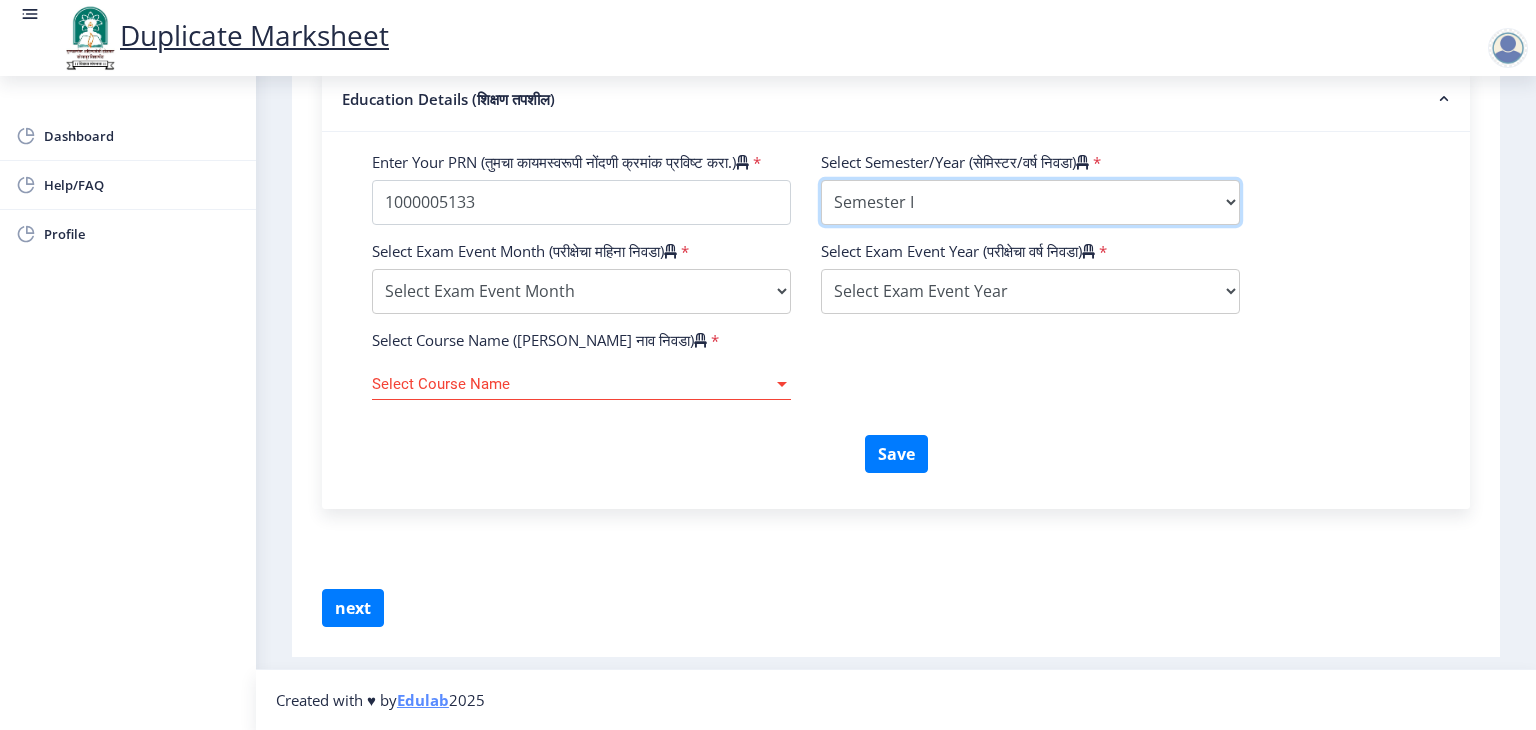 click on "Select Semester/Year Semester I Semester II Semester III Semester IV Semester V Semester VI Semester VII Semester VIII Semester IX Semester X First Year Seccond Year Third Year Fourth Year Fifth Year Sixth Year Seventh Year Eighth Year Nine Year Ten Year" at bounding box center [1030, 202] 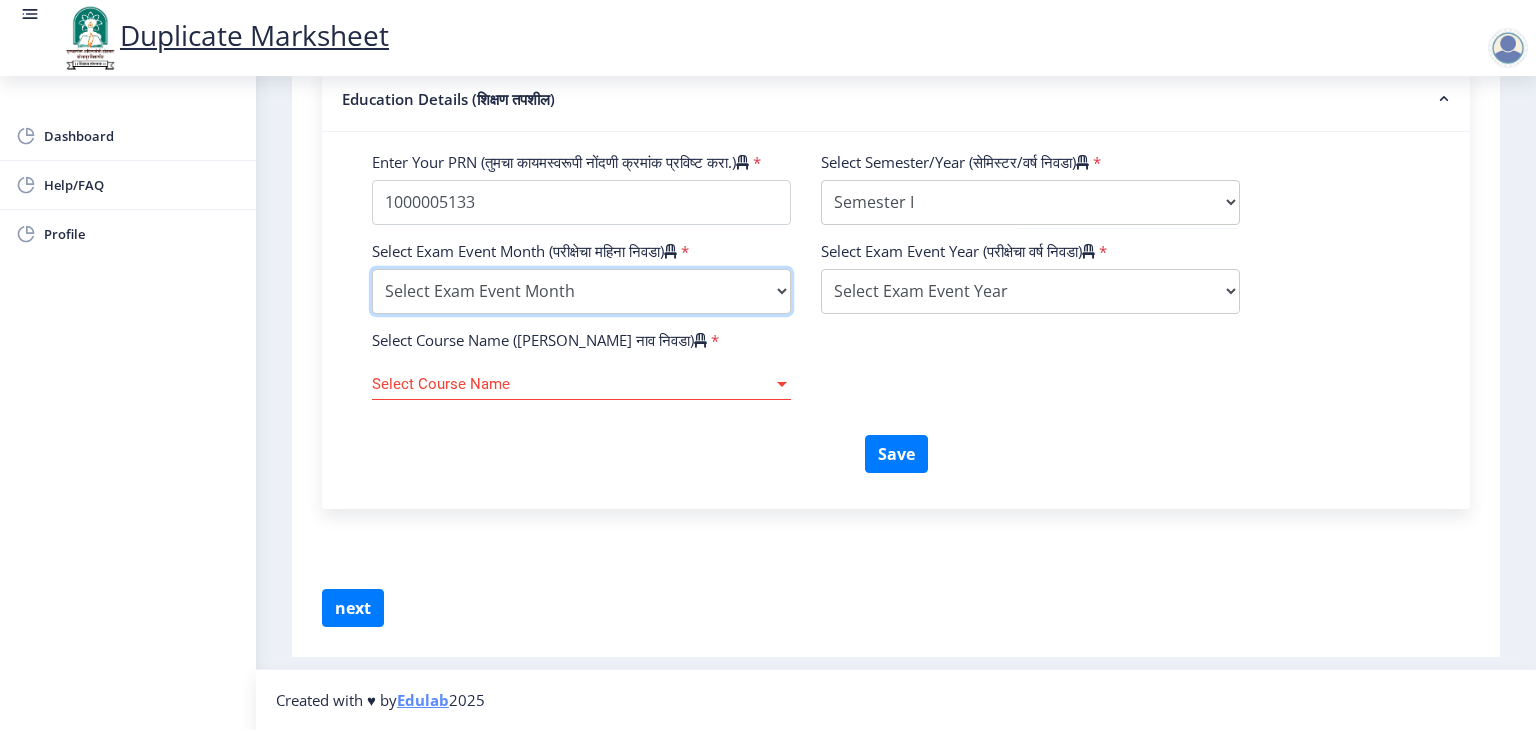 click on "Select Exam Event Month October March" at bounding box center [581, 291] 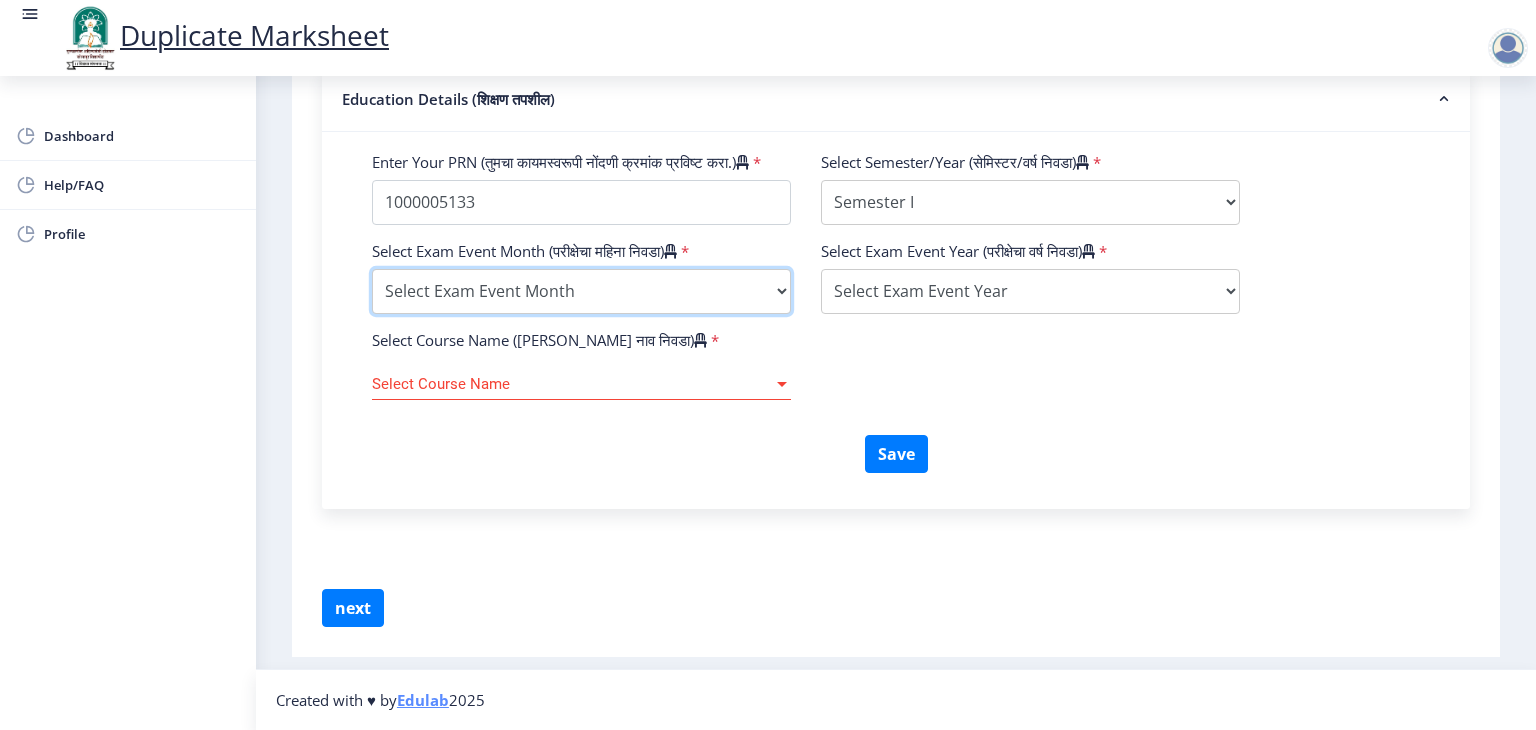 select on "October" 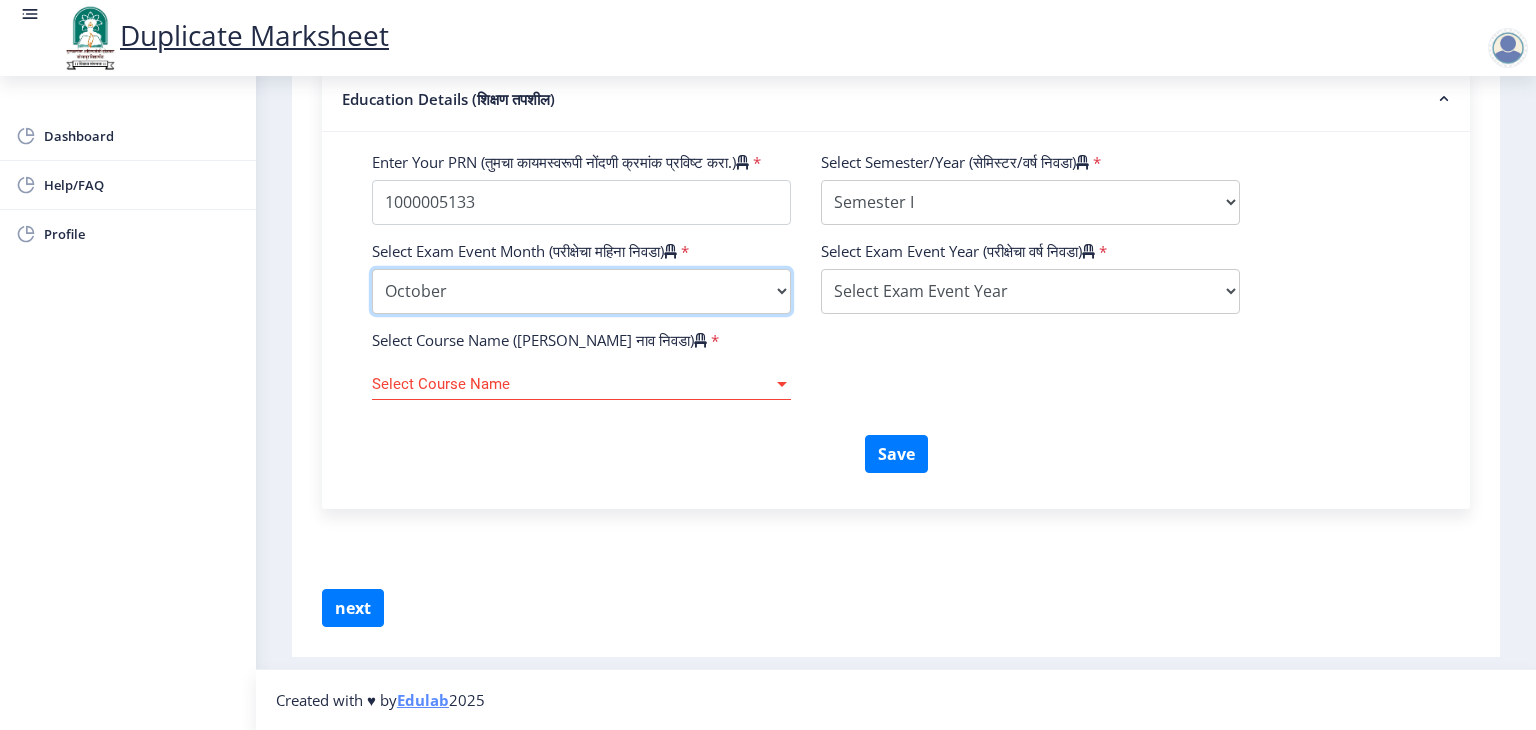click on "Select Exam Event Month October March" at bounding box center (581, 291) 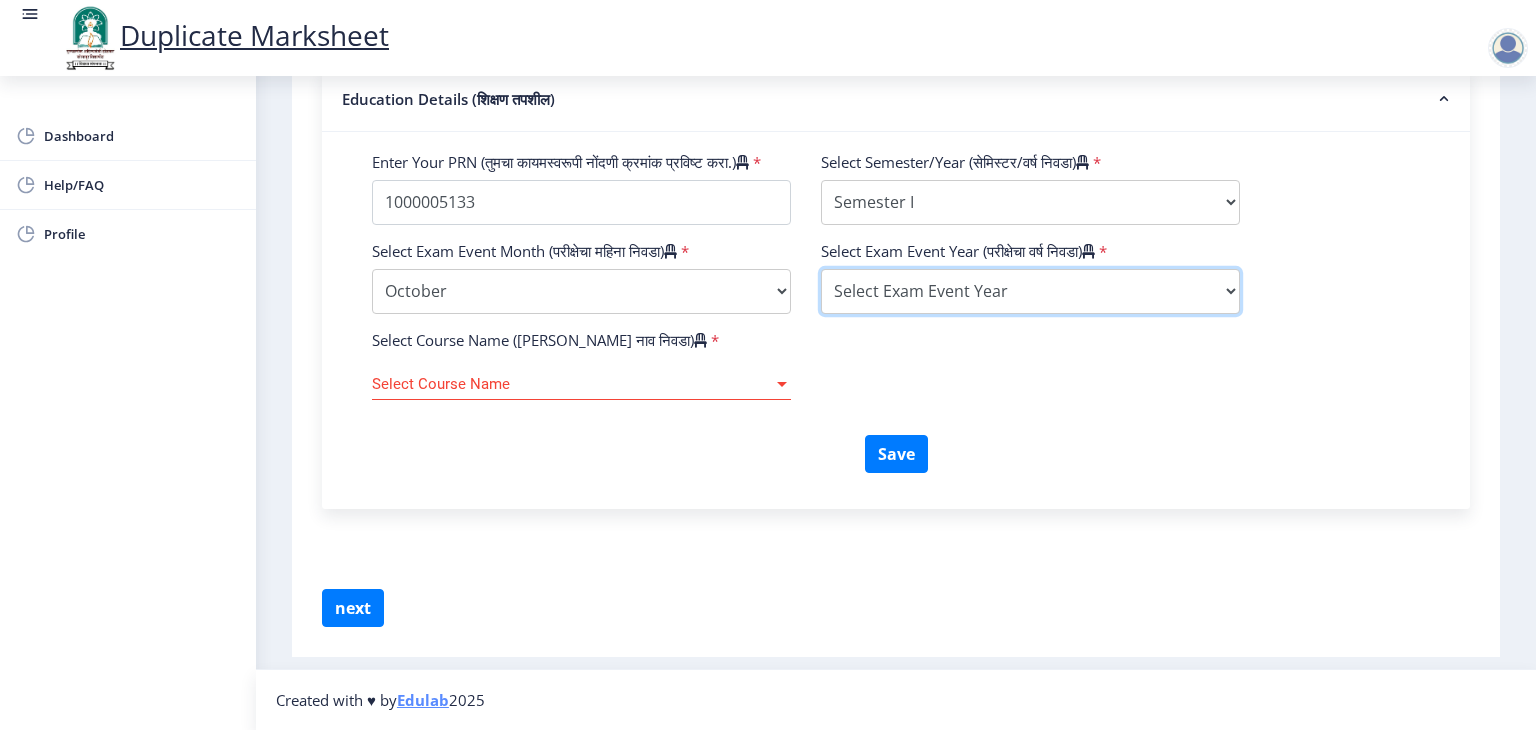 click on "Select Exam Event Year  2025   2024   2023   2022   2021   2020   2019   2018   2017   2016   2015   2014   2013   2012   2011   2010   2009   2008   2007   2006   2005   2004   2003   2002   2001   2000   1999   1998   1997   1996   1995   1994   1993   1992   1991   1990   1989   1988   1987   1986   1985   1984   1983   1982   1981   1980   1979   1978   1977   1976" at bounding box center [1030, 291] 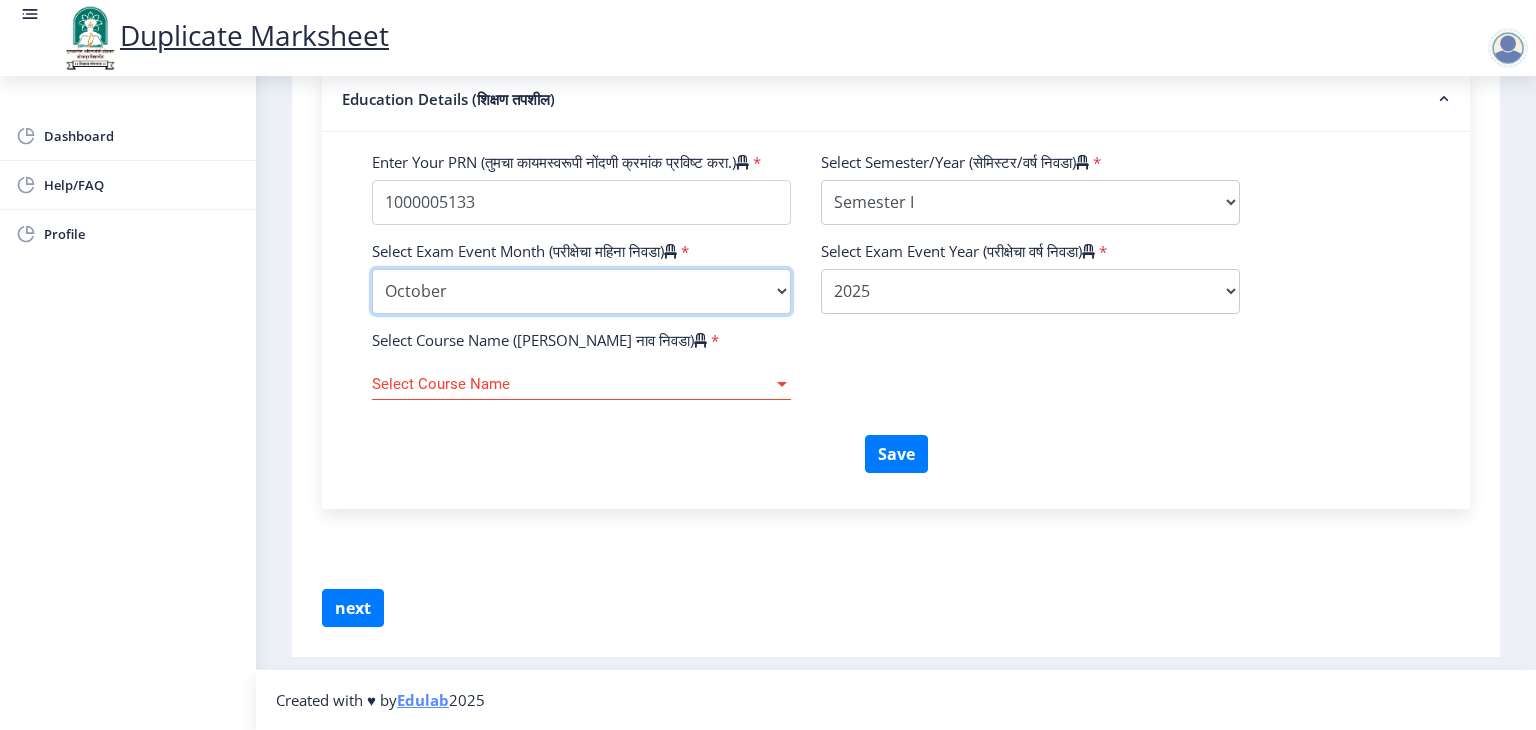 click on "Select Exam Event Month October March" at bounding box center (581, 291) 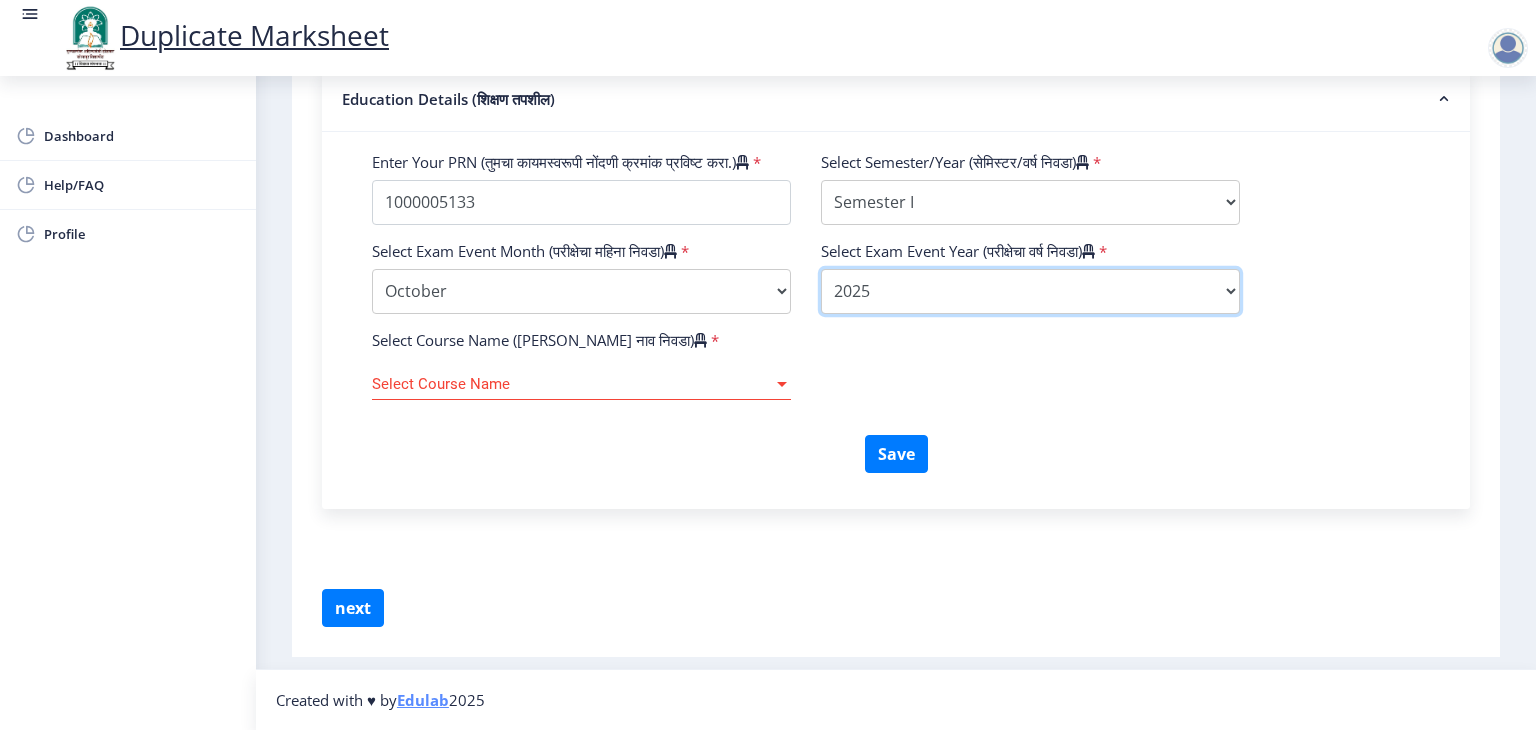 click on "Select Exam Event Year  2025   2024   2023   2022   2021   2020   2019   2018   2017   2016   2015   2014   2013   2012   2011   2010   2009   2008   2007   2006   2005   2004   2003   2002   2001   2000   1999   1998   1997   1996   1995   1994   1993   1992   1991   1990   1989   1988   1987   1986   1985   1984   1983   1982   1981   1980   1979   1978   1977   1976" at bounding box center (1030, 291) 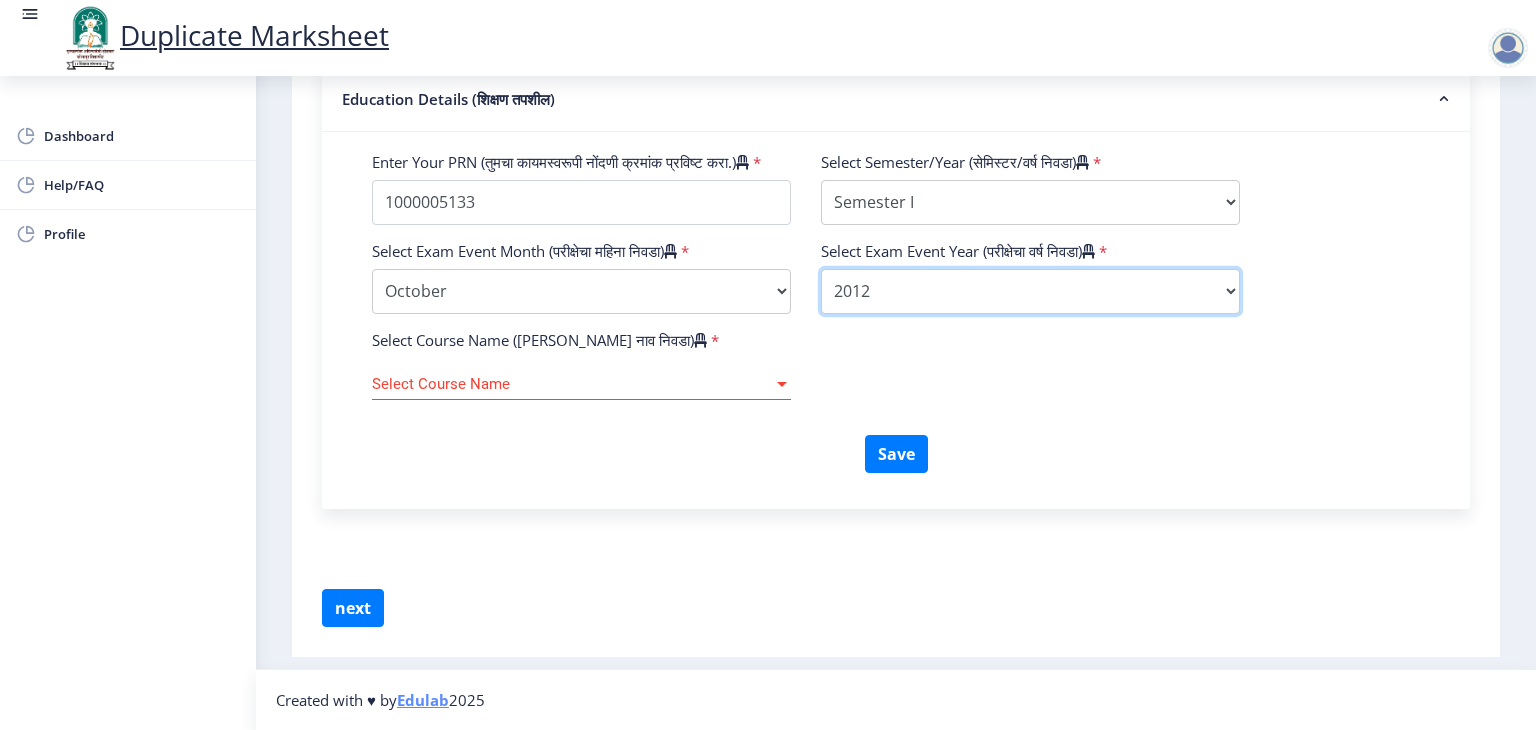 click on "Select Exam Event Year  2025   2024   2023   2022   2021   2020   2019   2018   2017   2016   2015   2014   2013   2012   2011   2010   2009   2008   2007   2006   2005   2004   2003   2002   2001   2000   1999   1998   1997   1996   1995   1994   1993   1992   1991   1990   1989   1988   1987   1986   1985   1984   1983   1982   1981   1980   1979   1978   1977   1976" at bounding box center (1030, 291) 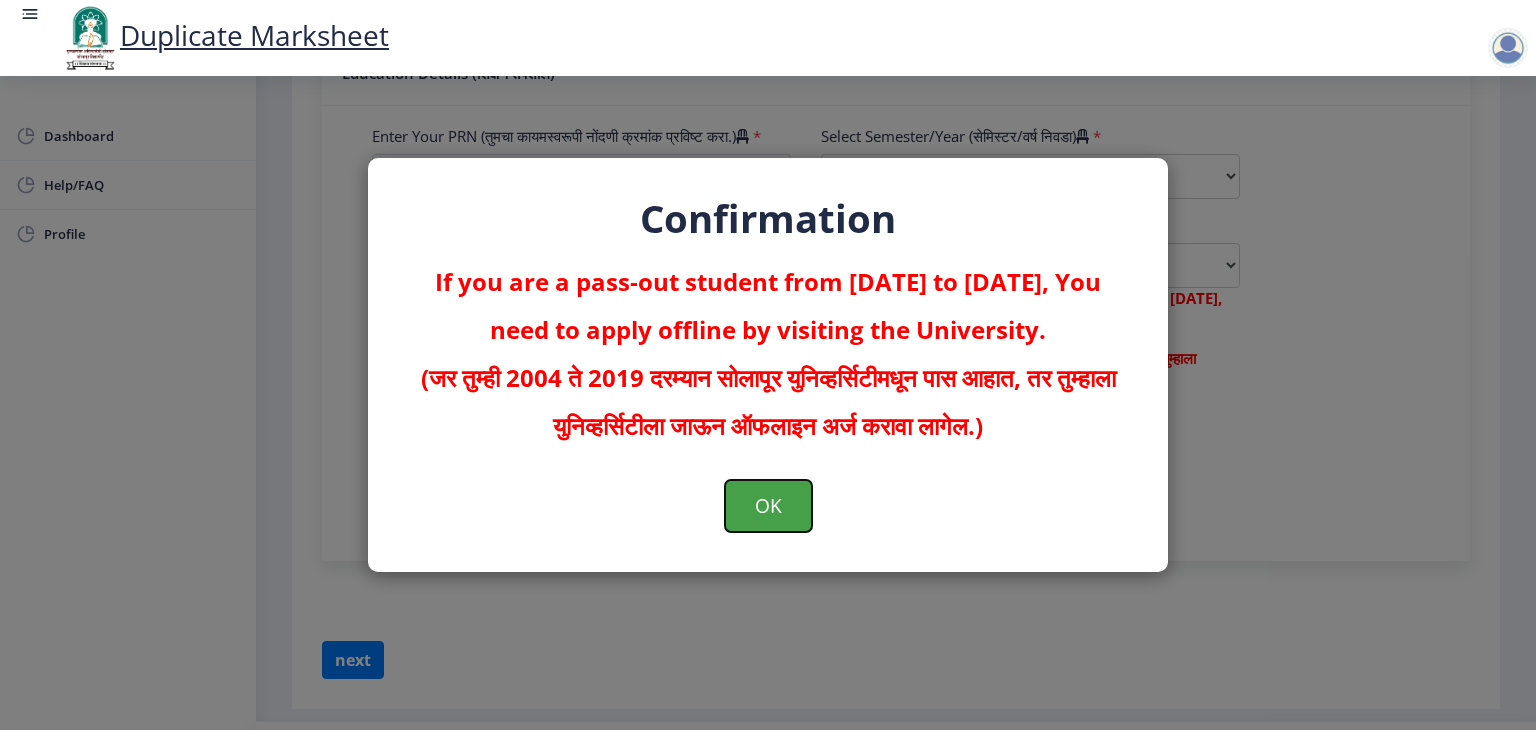 click on "OK" 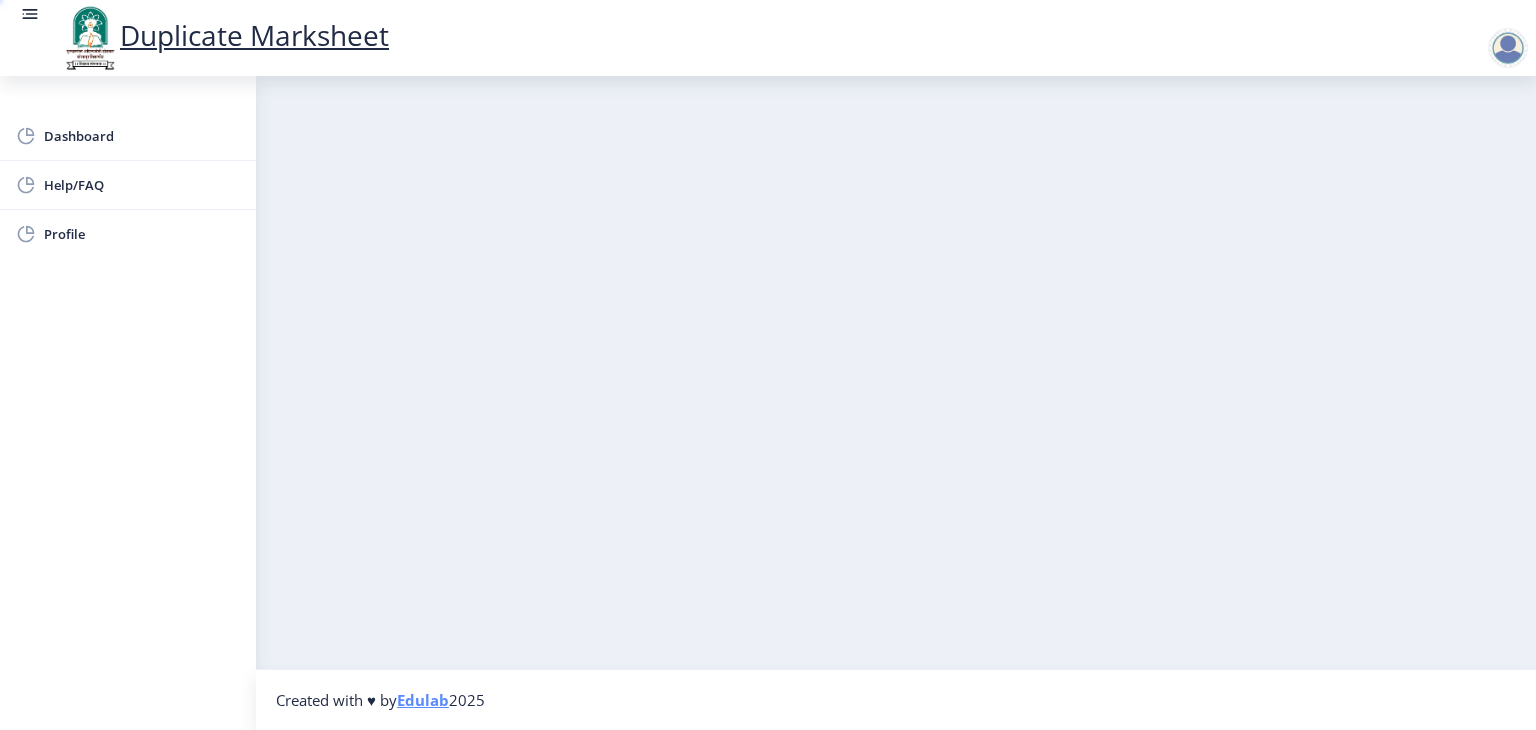 scroll, scrollTop: 0, scrollLeft: 0, axis: both 